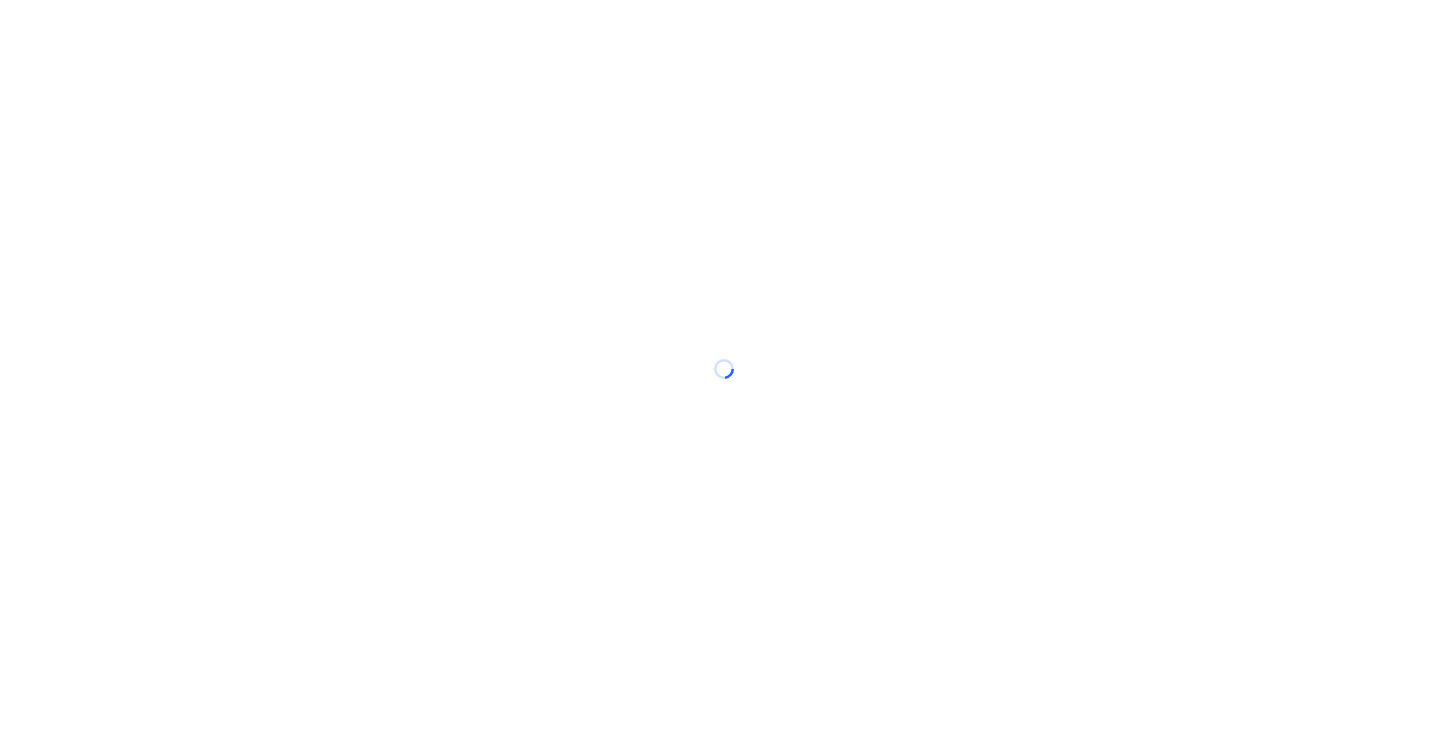 scroll, scrollTop: 0, scrollLeft: 0, axis: both 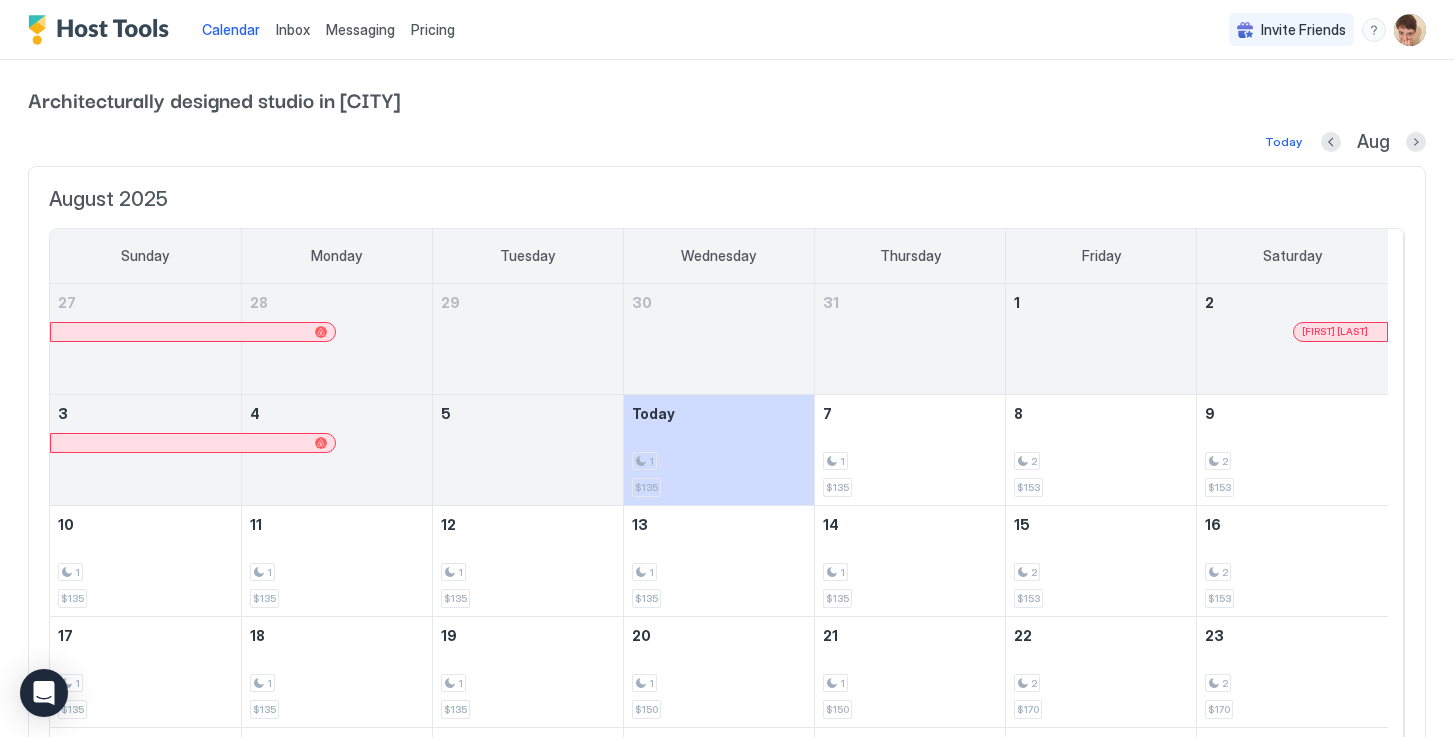 click at bounding box center (1410, 30) 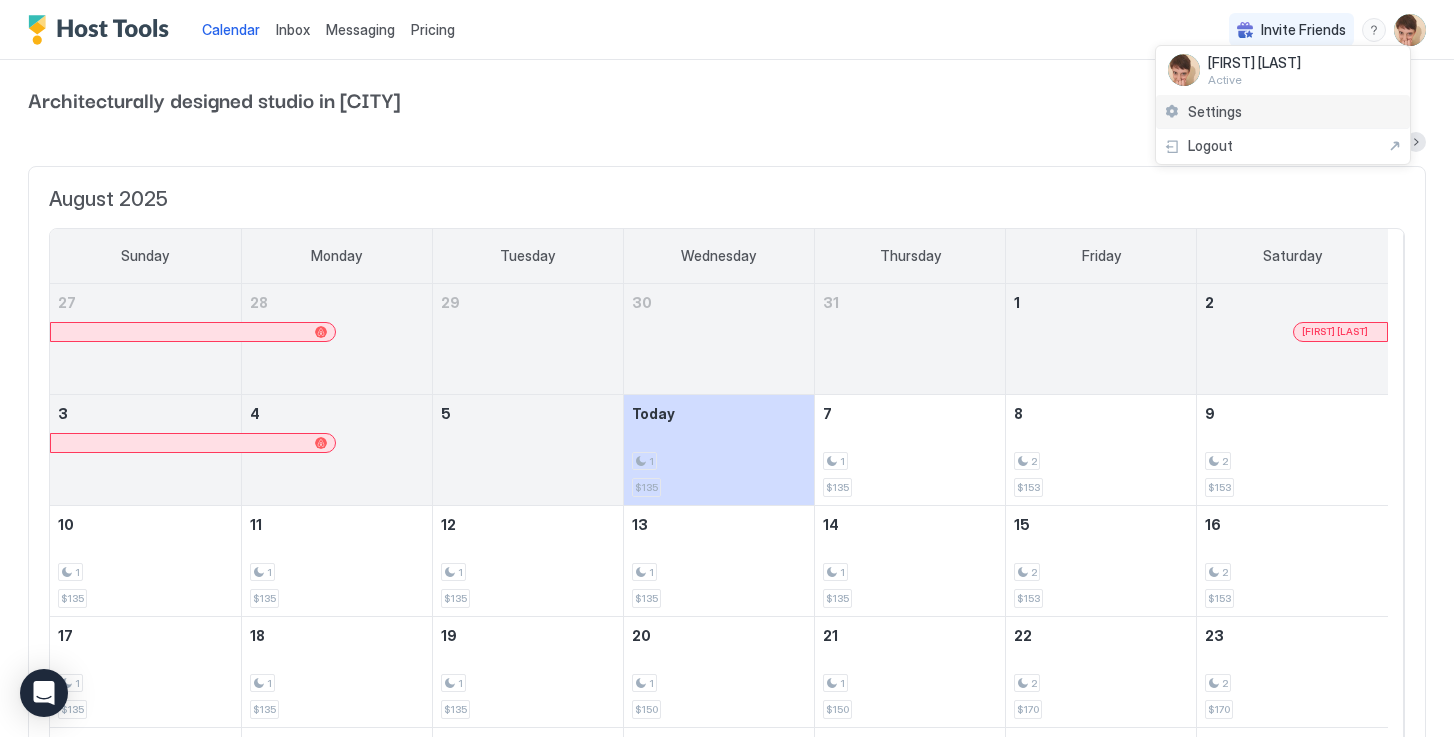 click on "Settings" at bounding box center [1283, 112] 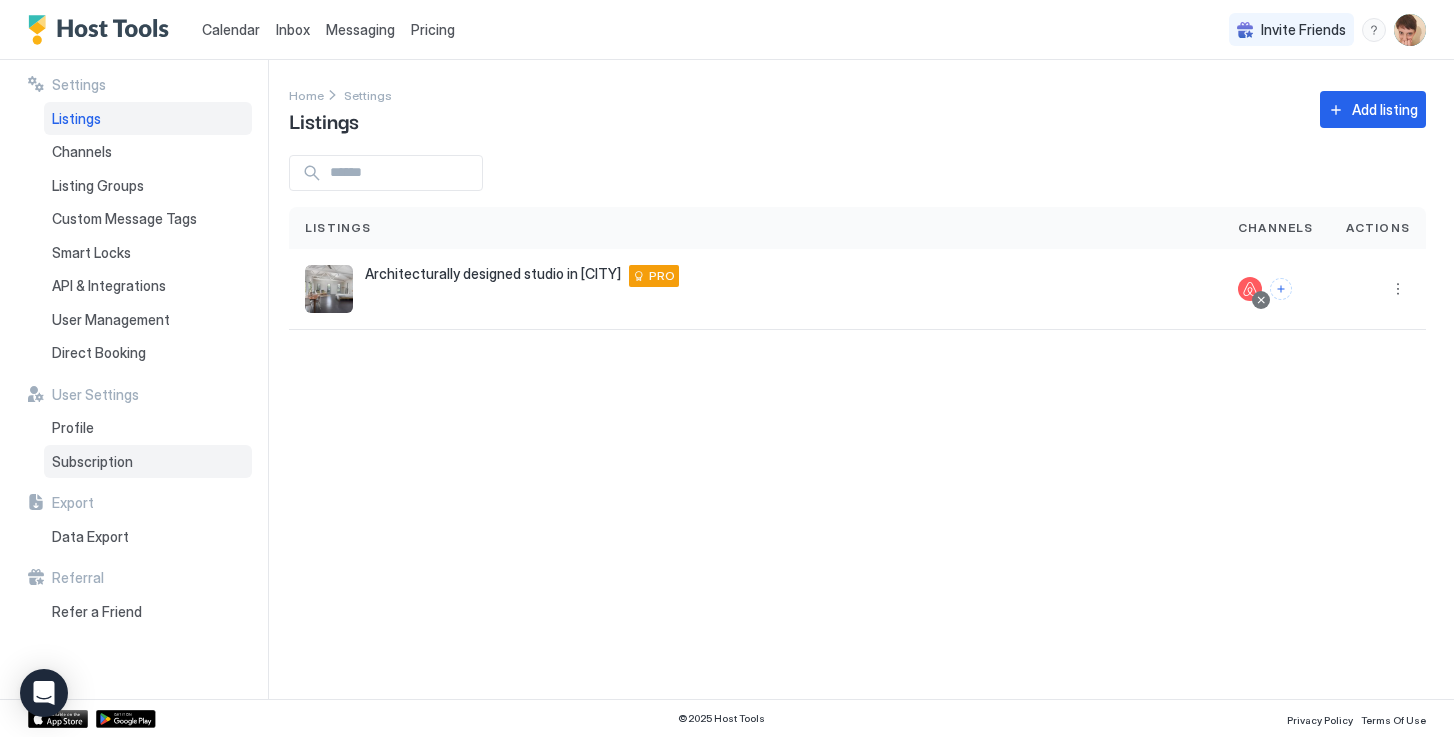 click on "Subscription" at bounding box center (92, 462) 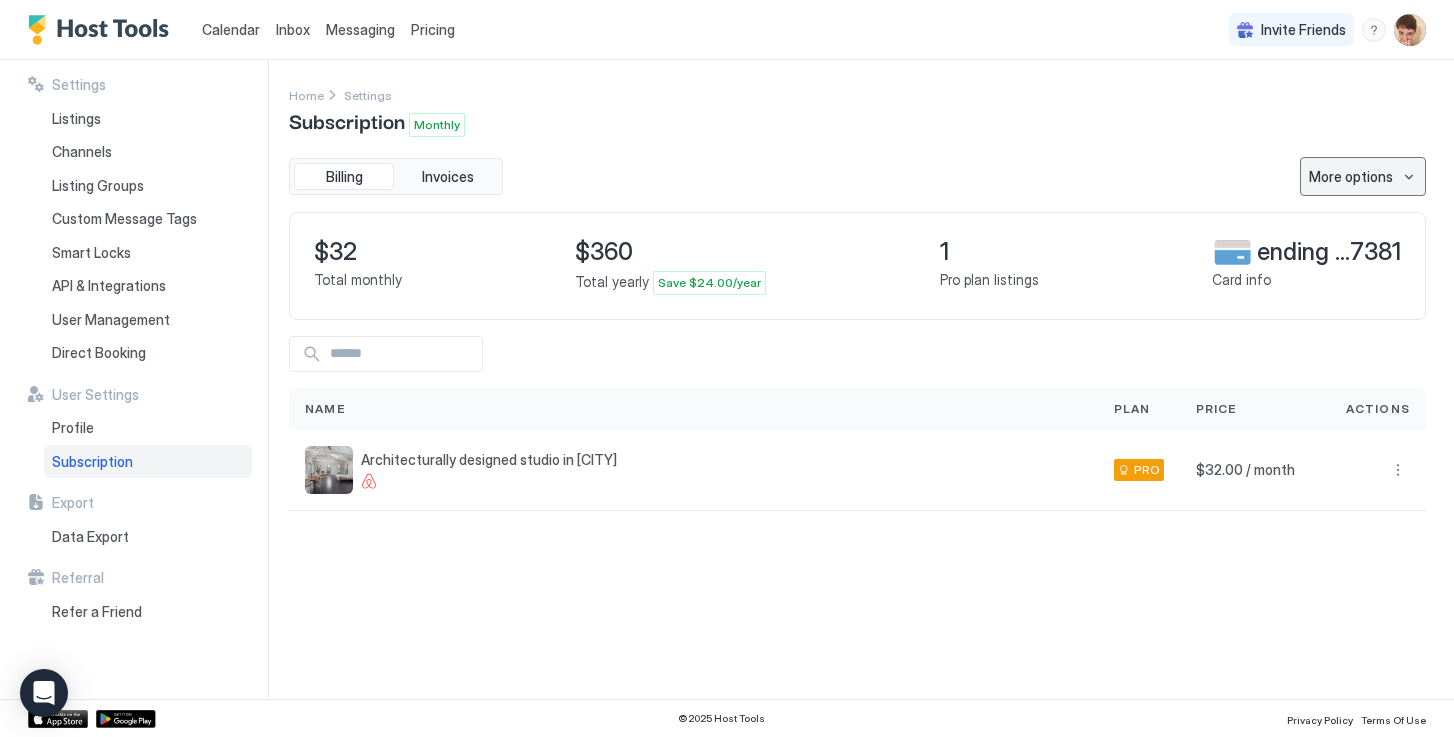 click on "More options" at bounding box center (1351, 176) 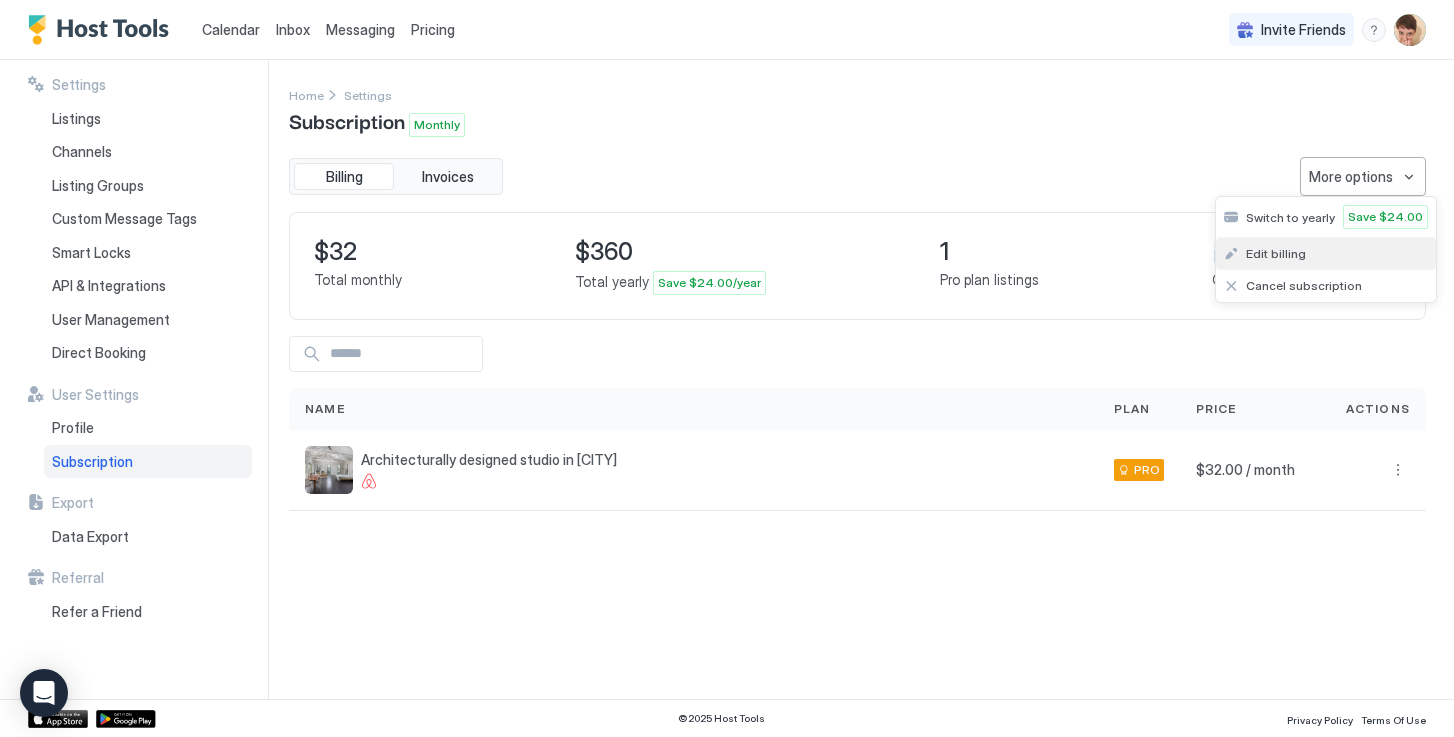 click on "Edit billing" at bounding box center (1326, 254) 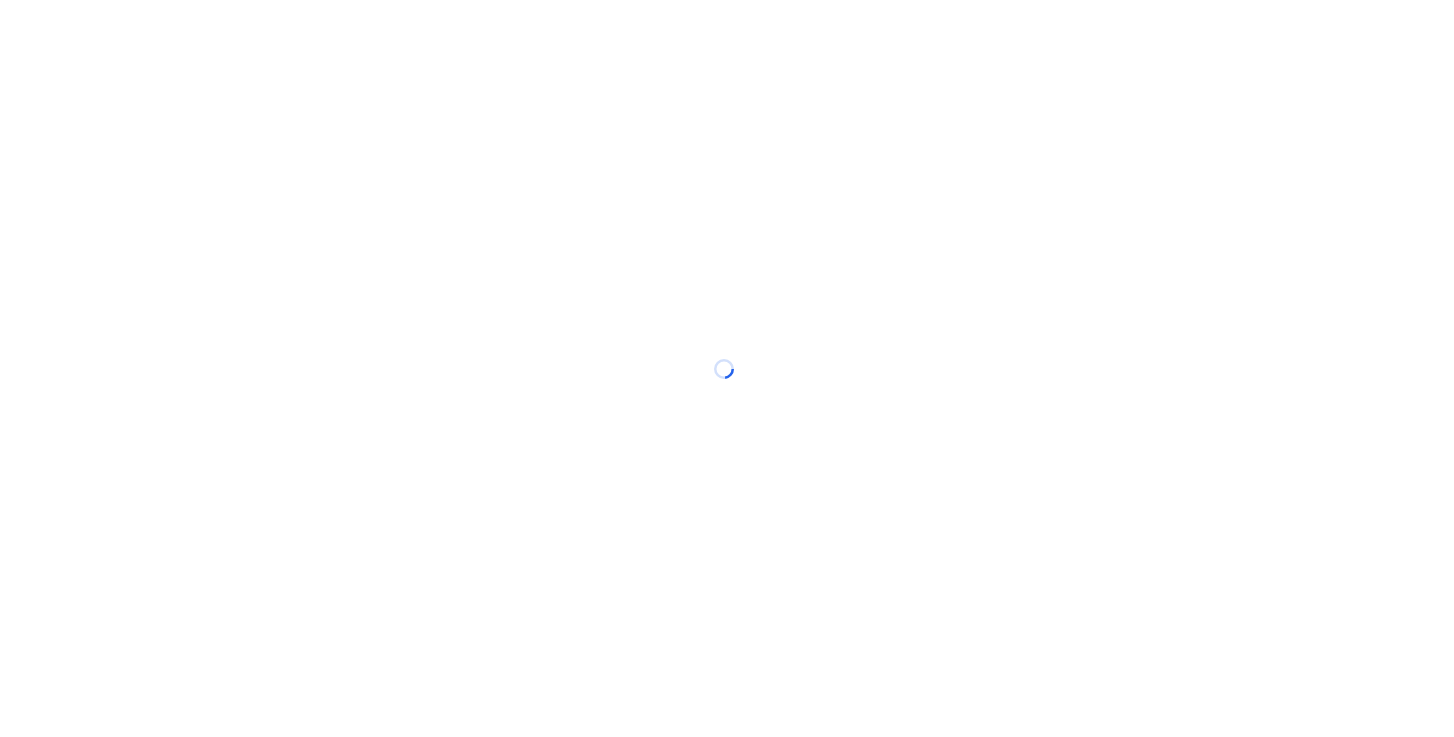 scroll, scrollTop: 0, scrollLeft: 0, axis: both 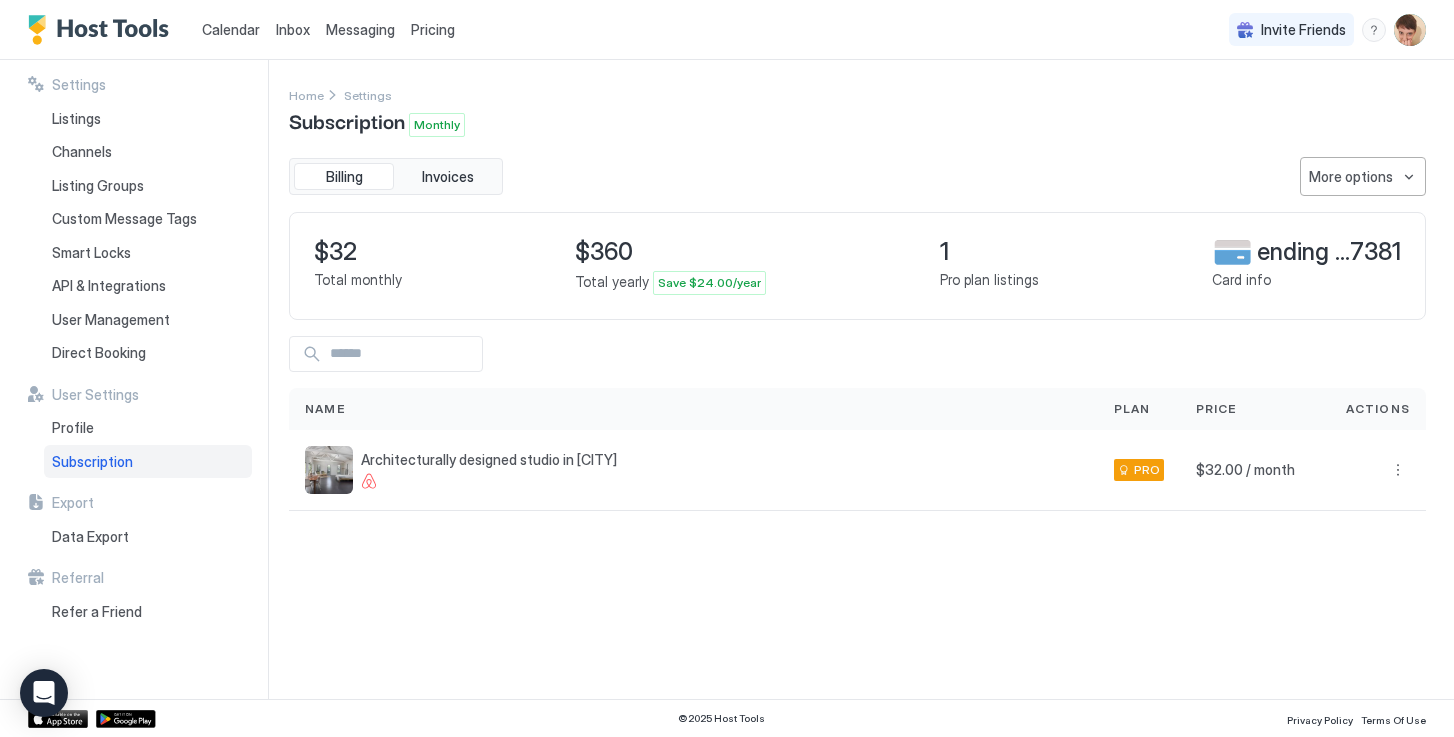 click on "Messaging" at bounding box center (360, 29) 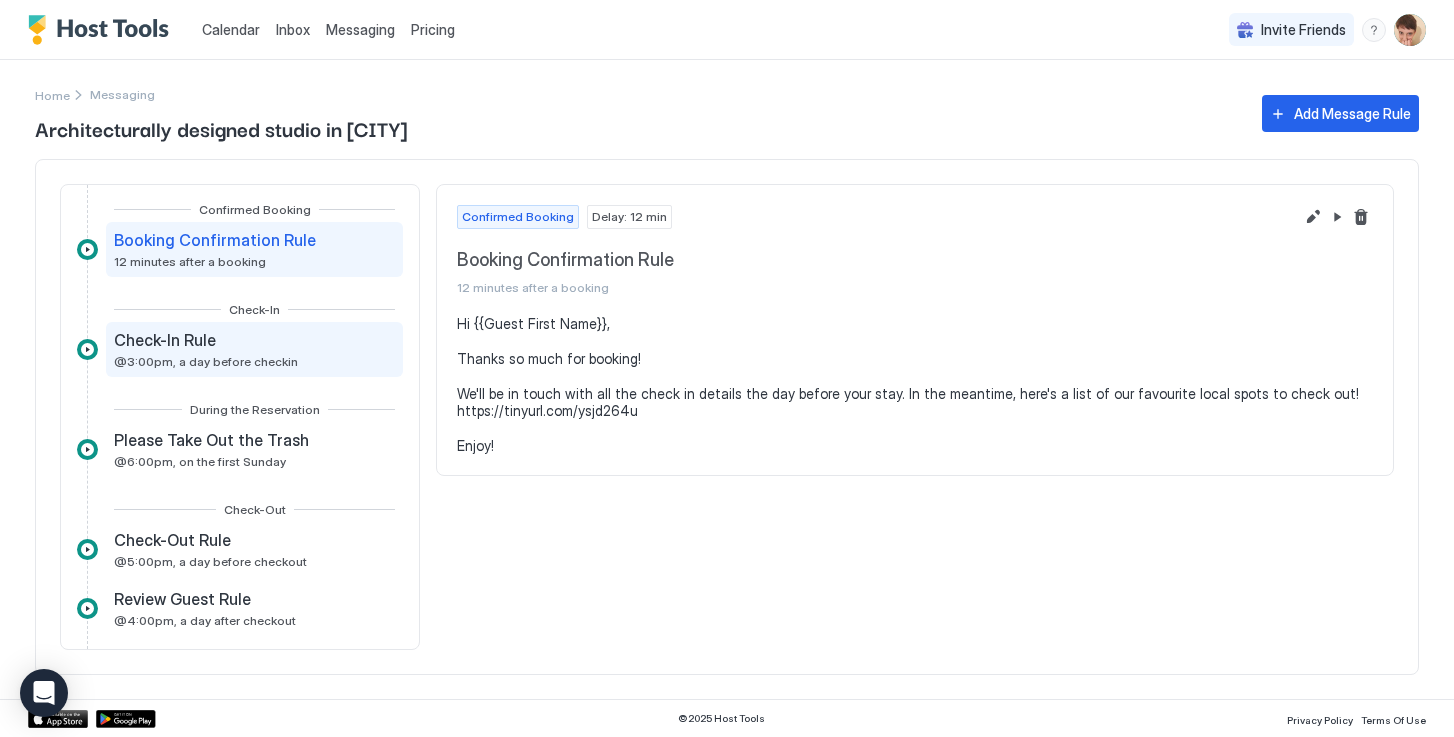 click on "Check-In Rule" at bounding box center [206, 340] 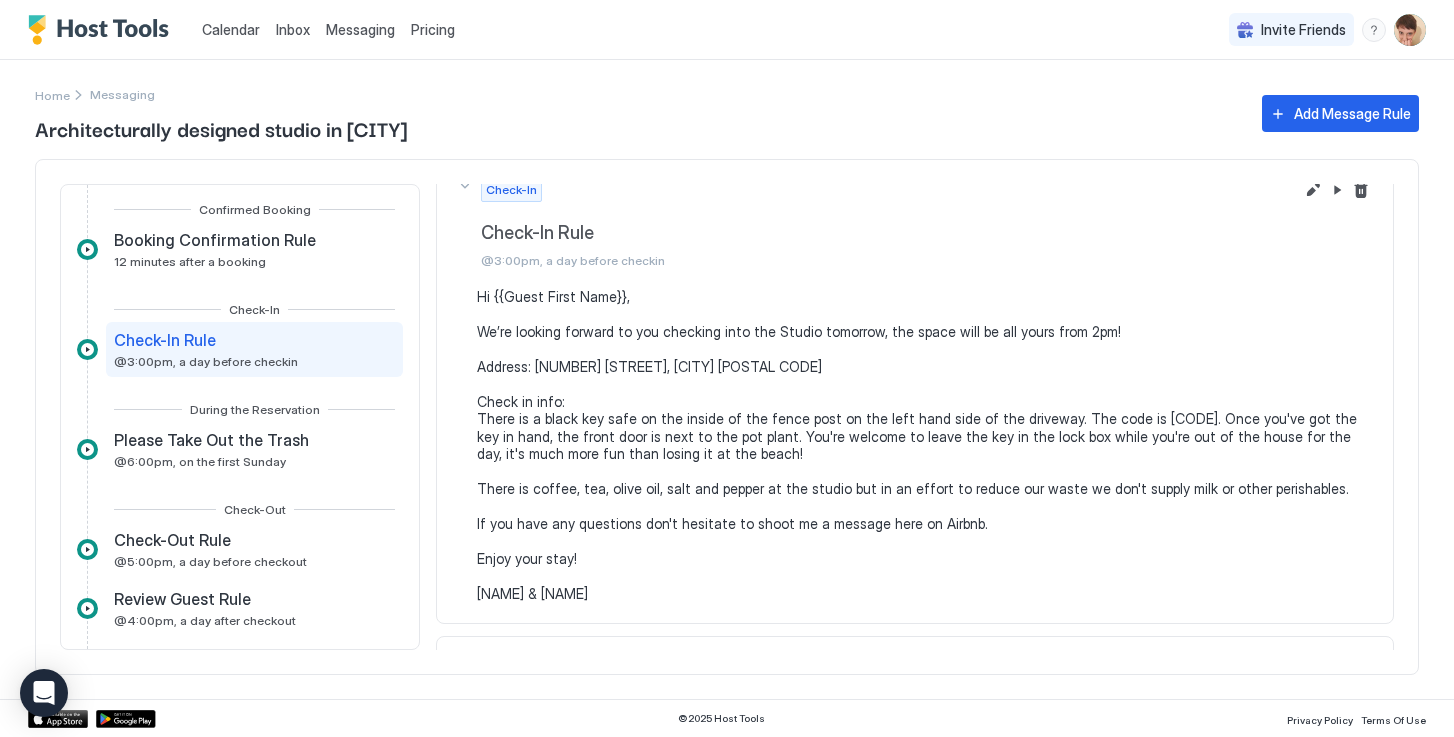 scroll, scrollTop: 0, scrollLeft: 0, axis: both 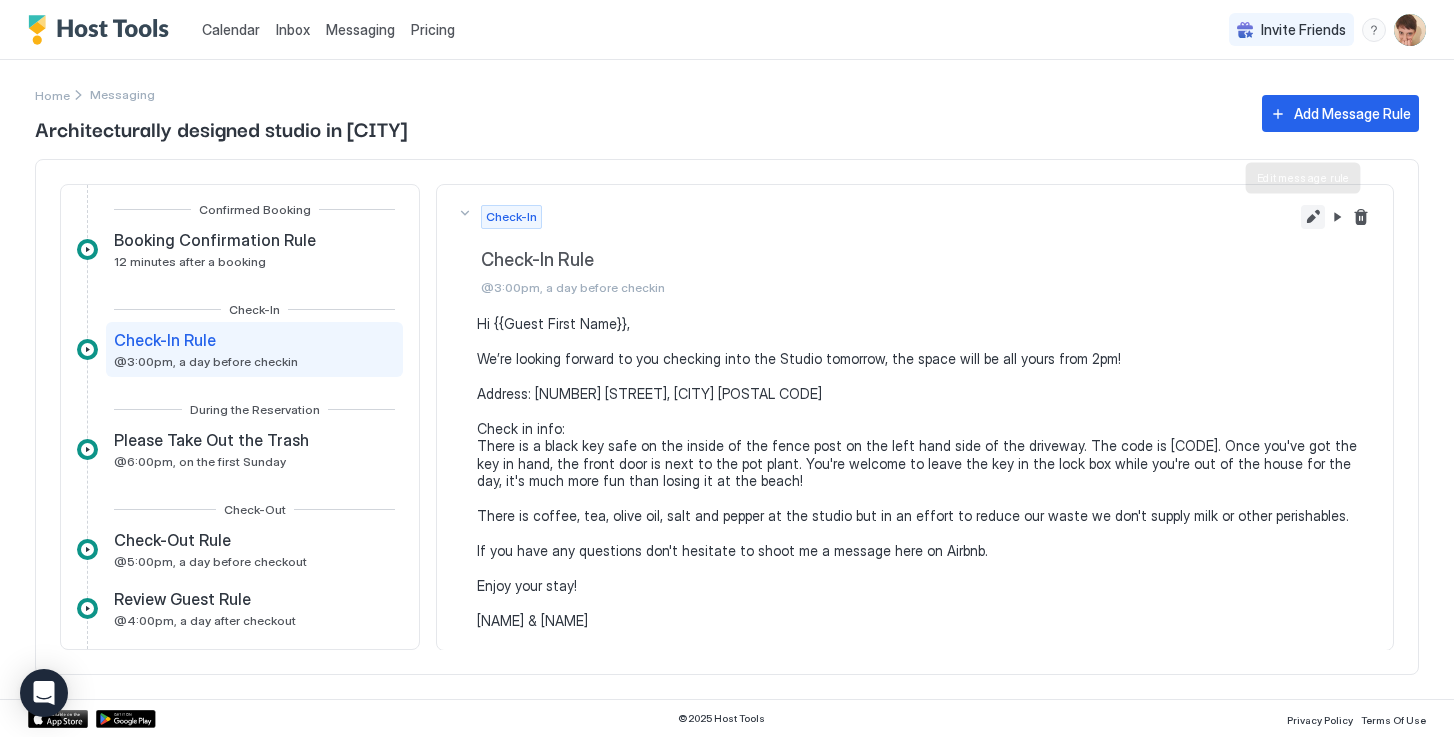 click at bounding box center (1313, 217) 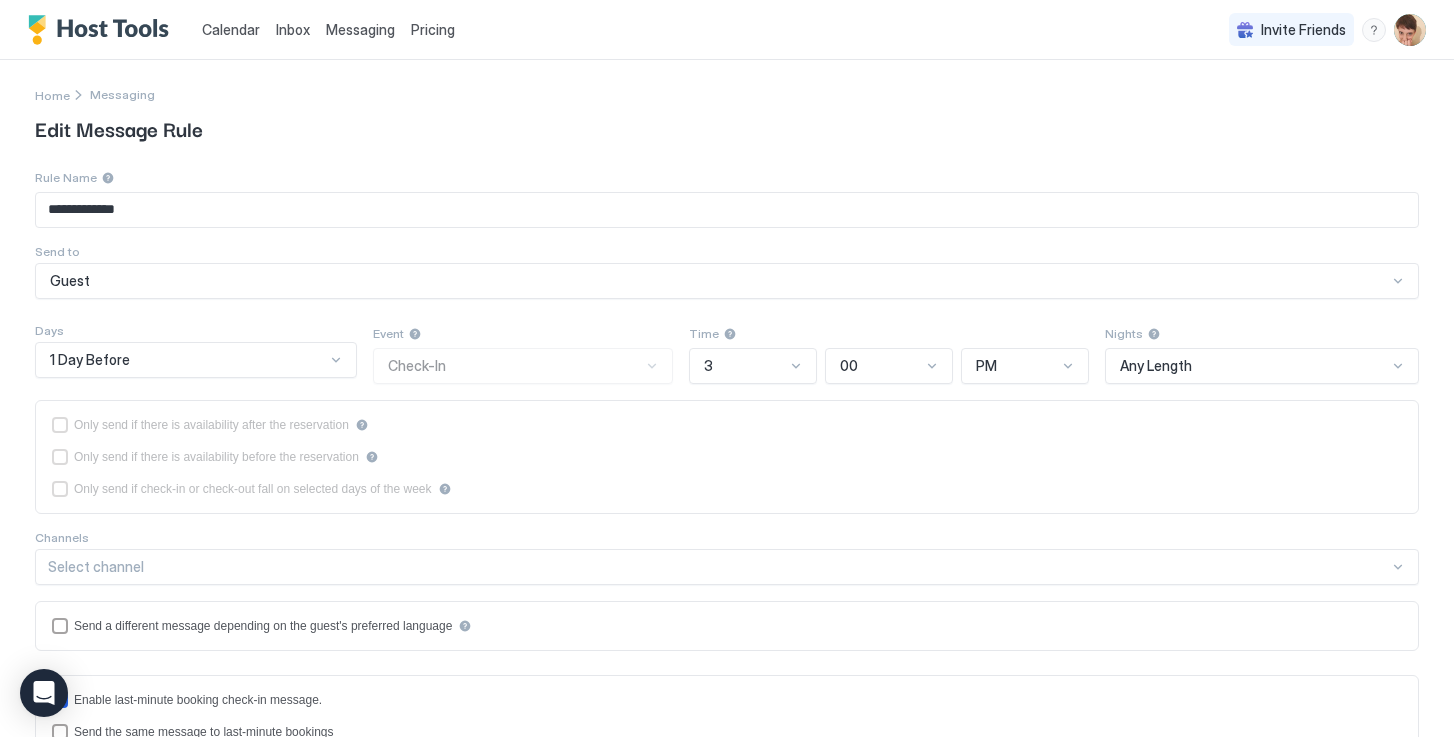 scroll, scrollTop: 517, scrollLeft: 0, axis: vertical 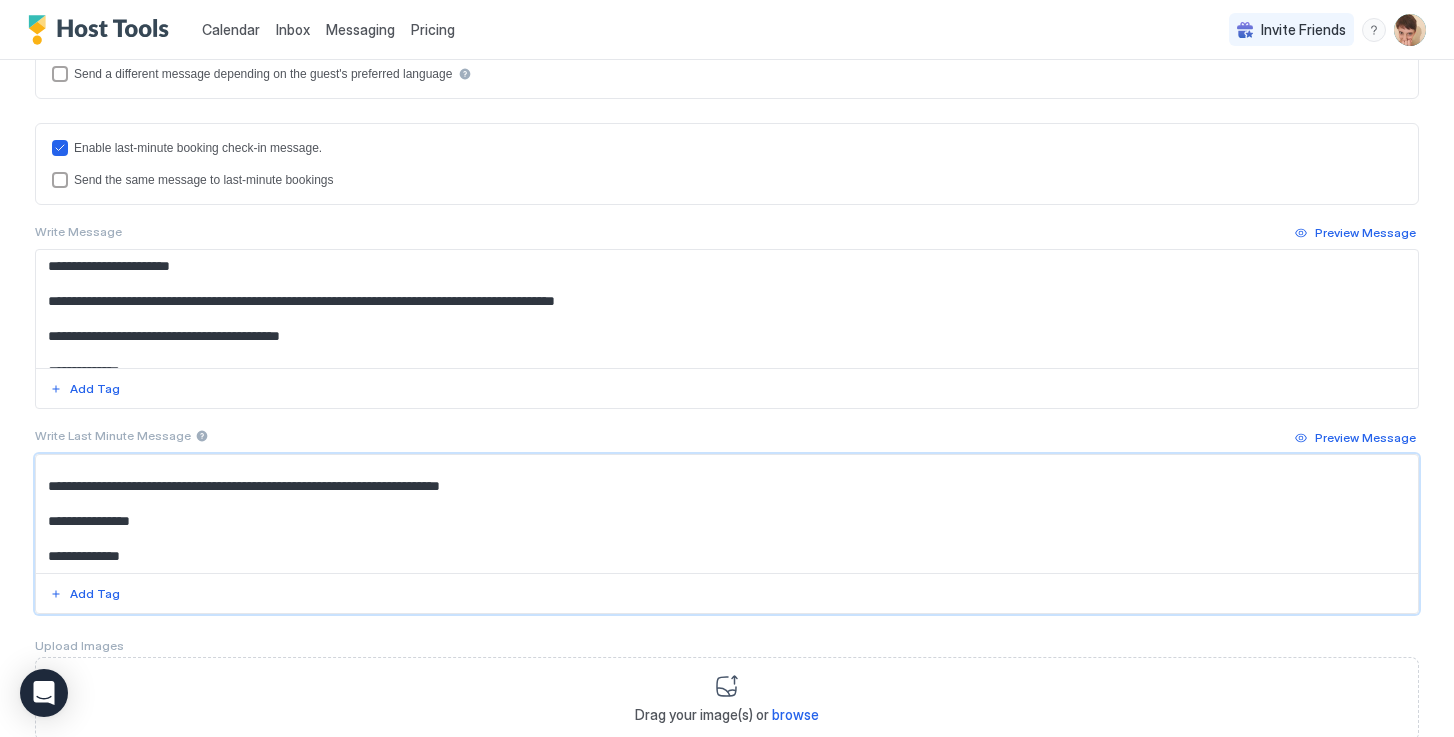 click on "**********" at bounding box center (726, 514) 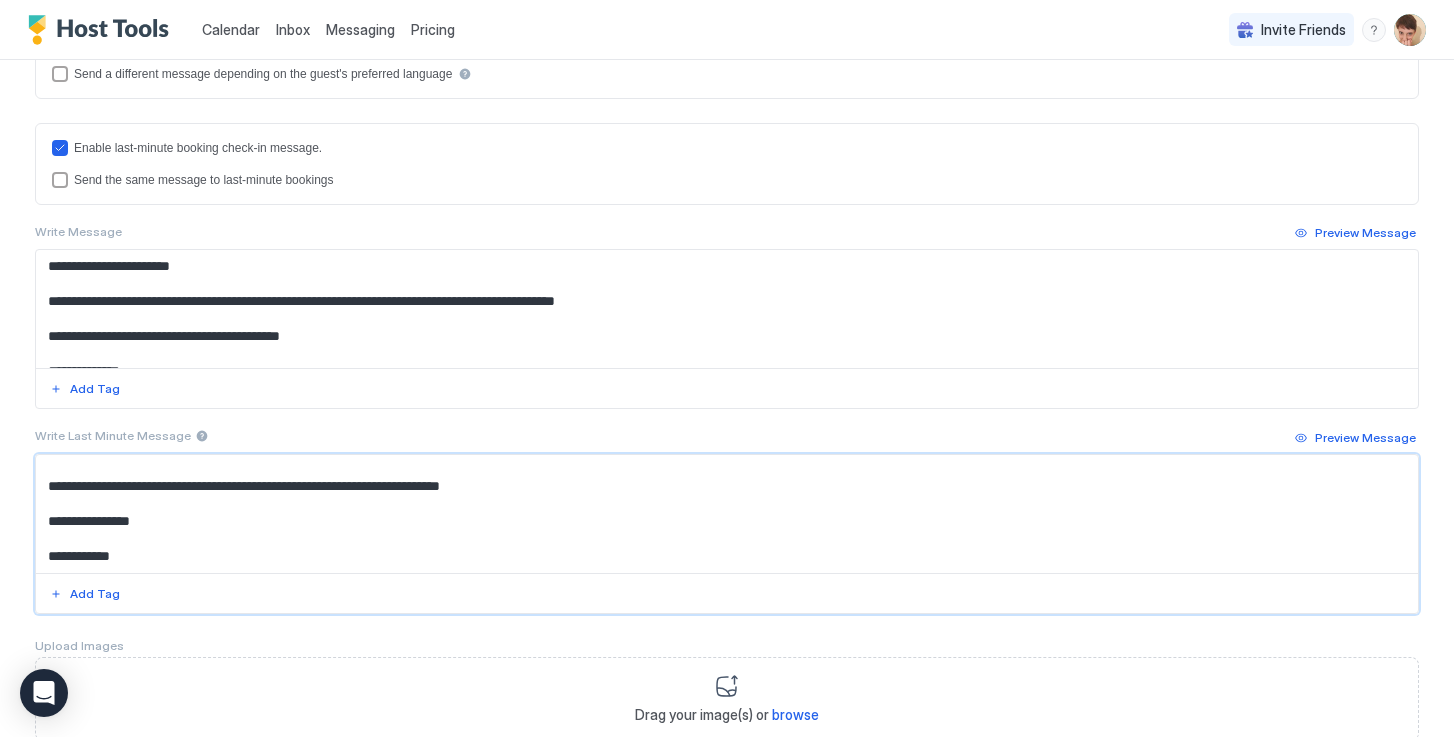 click on "**********" at bounding box center [726, 514] 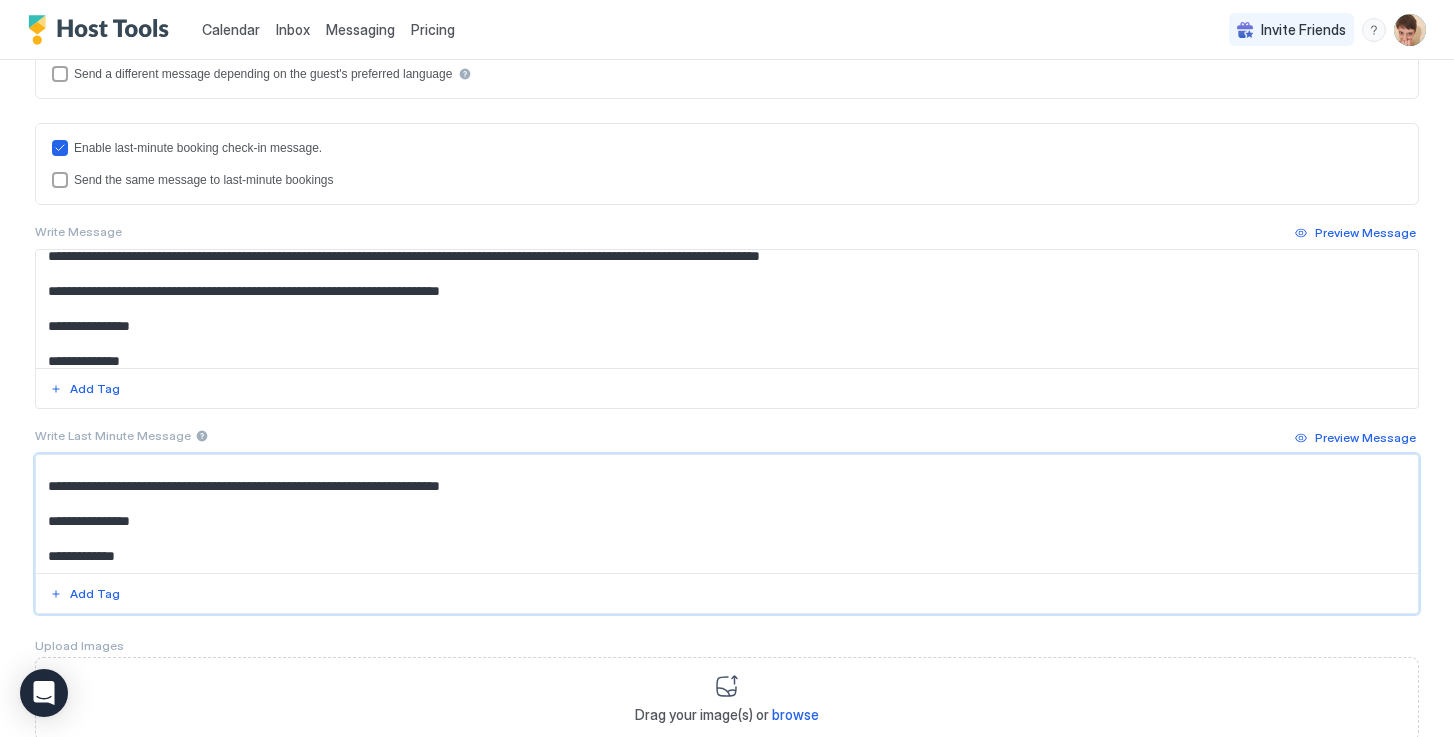 scroll, scrollTop: 195, scrollLeft: 0, axis: vertical 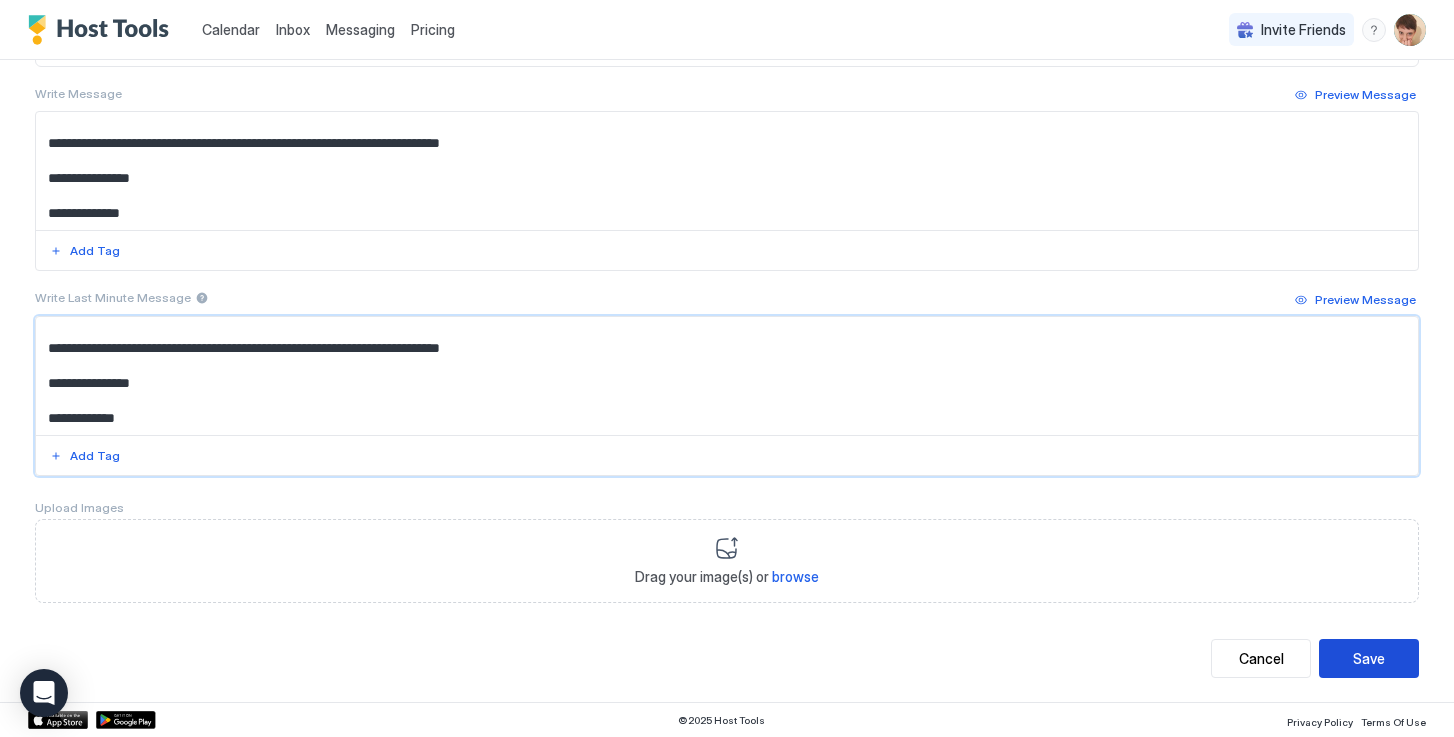 type on "**********" 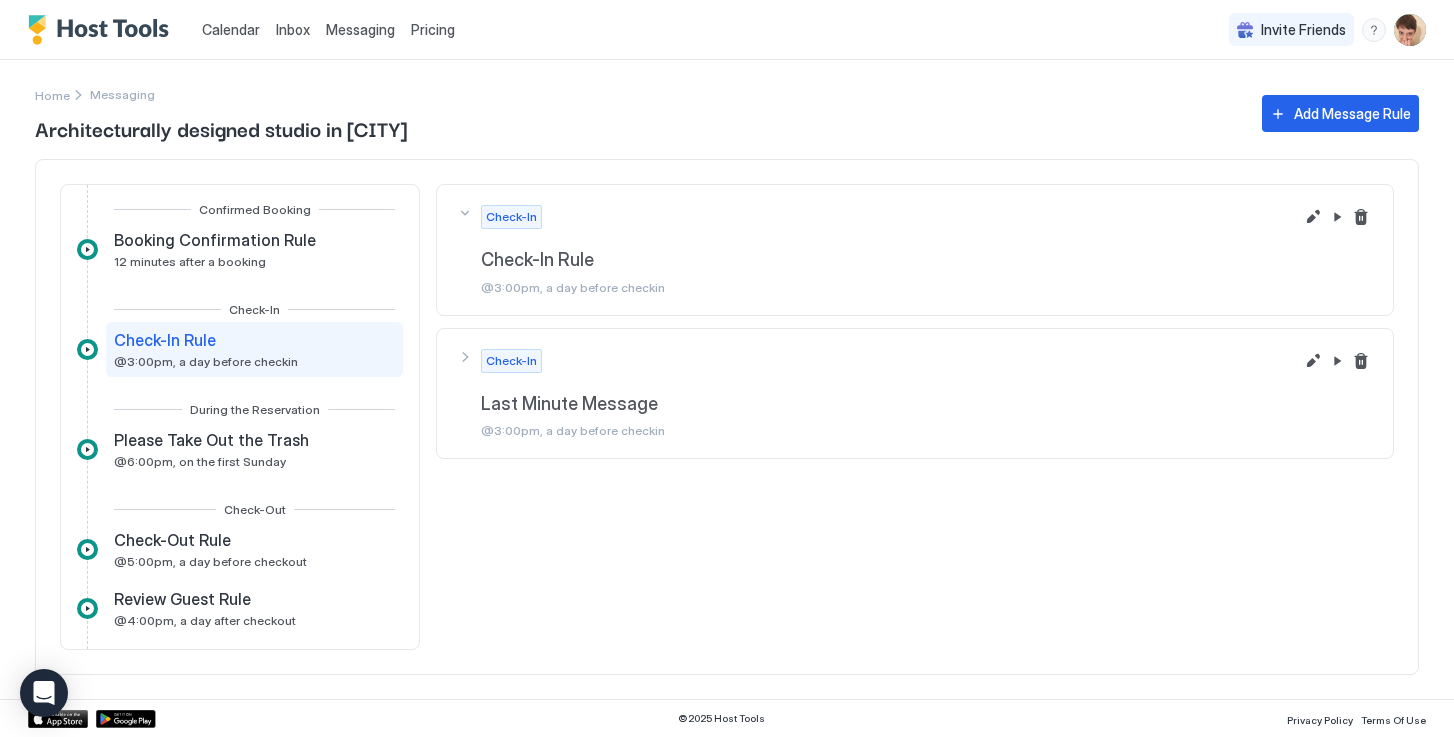 scroll, scrollTop: 0, scrollLeft: 0, axis: both 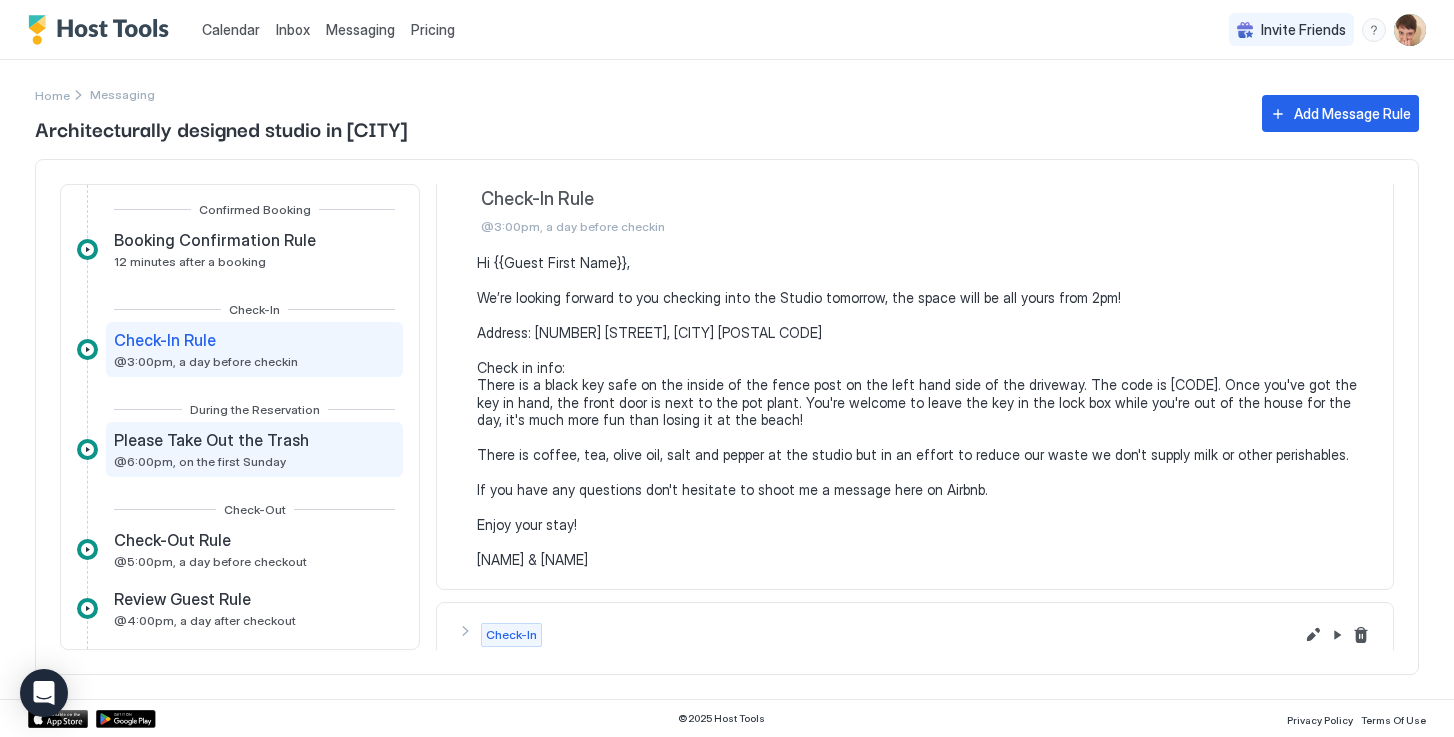 click on "Please Take Out the Trash" at bounding box center (211, 440) 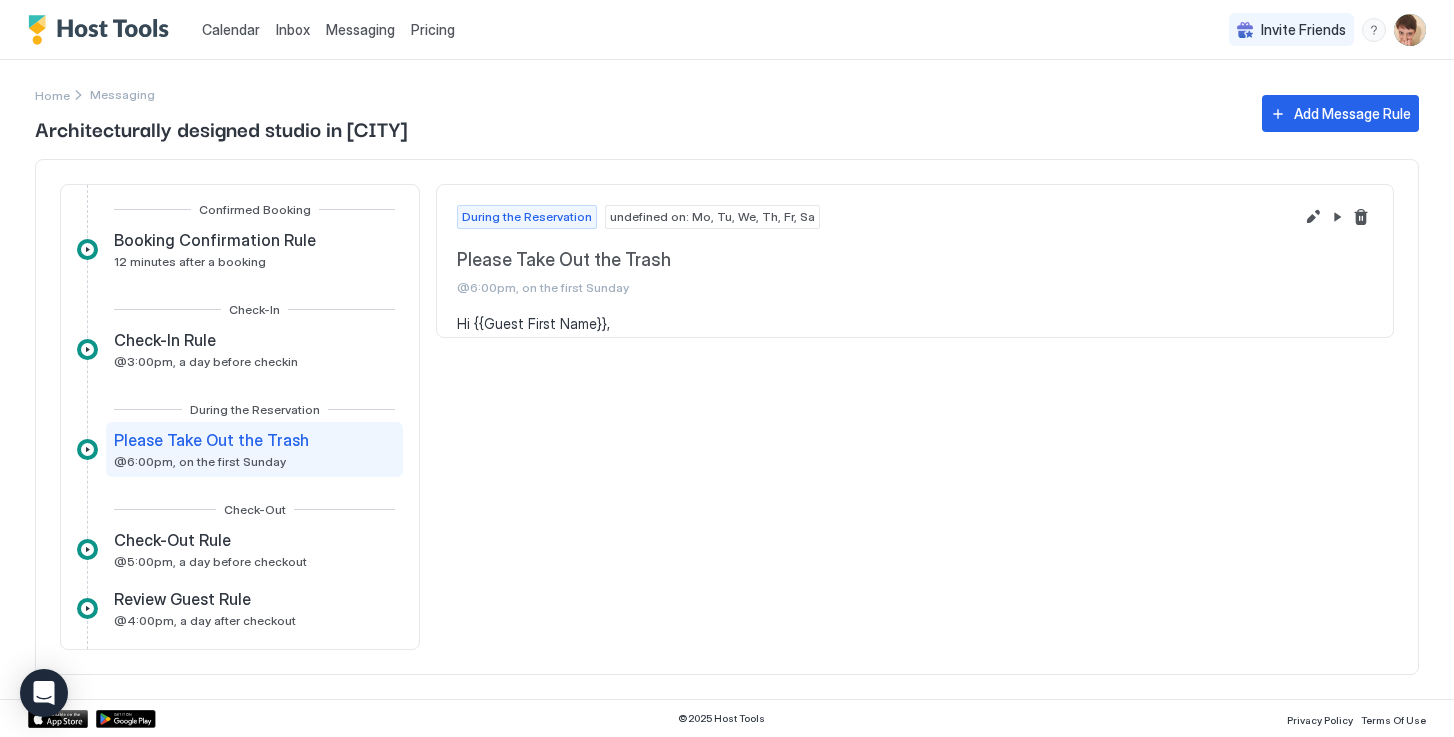 scroll, scrollTop: 0, scrollLeft: 0, axis: both 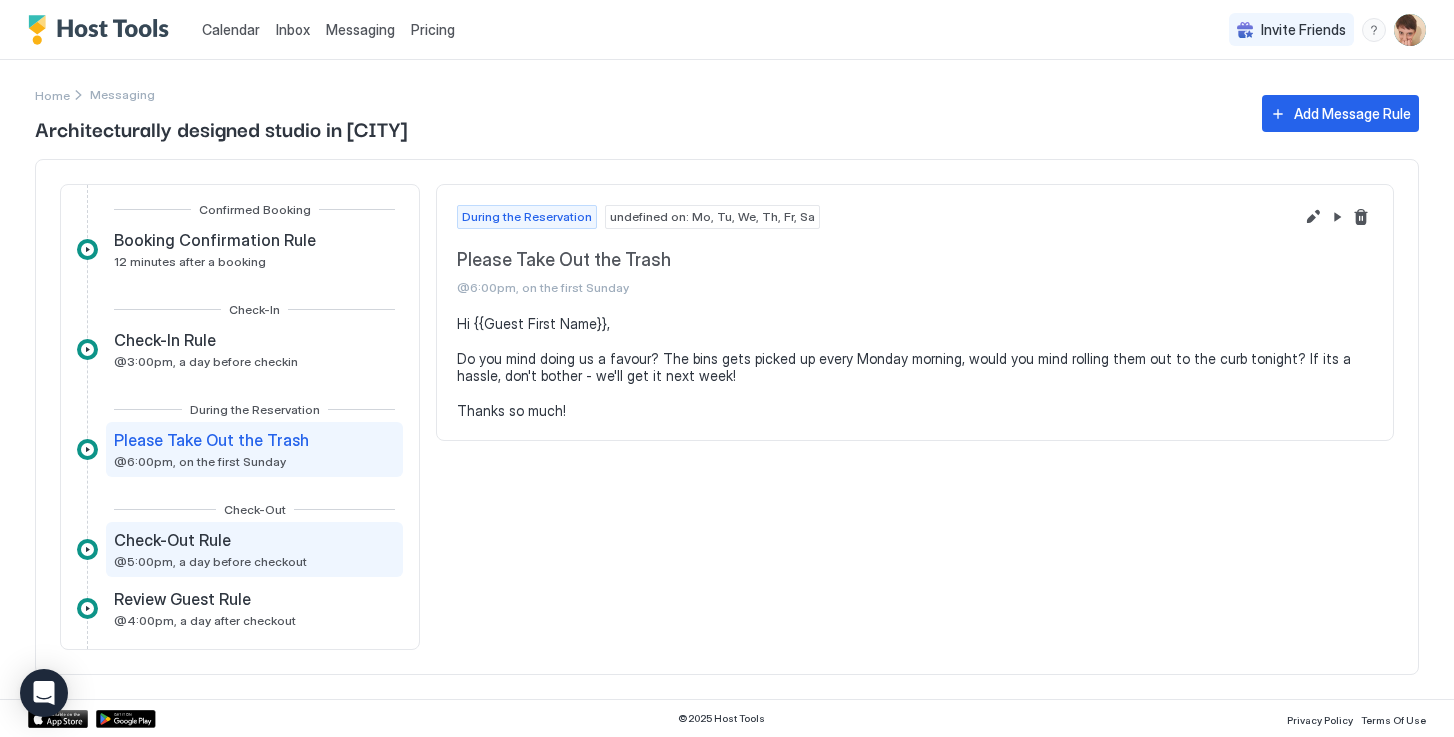 click on "Check-Out Rule" at bounding box center (210, 540) 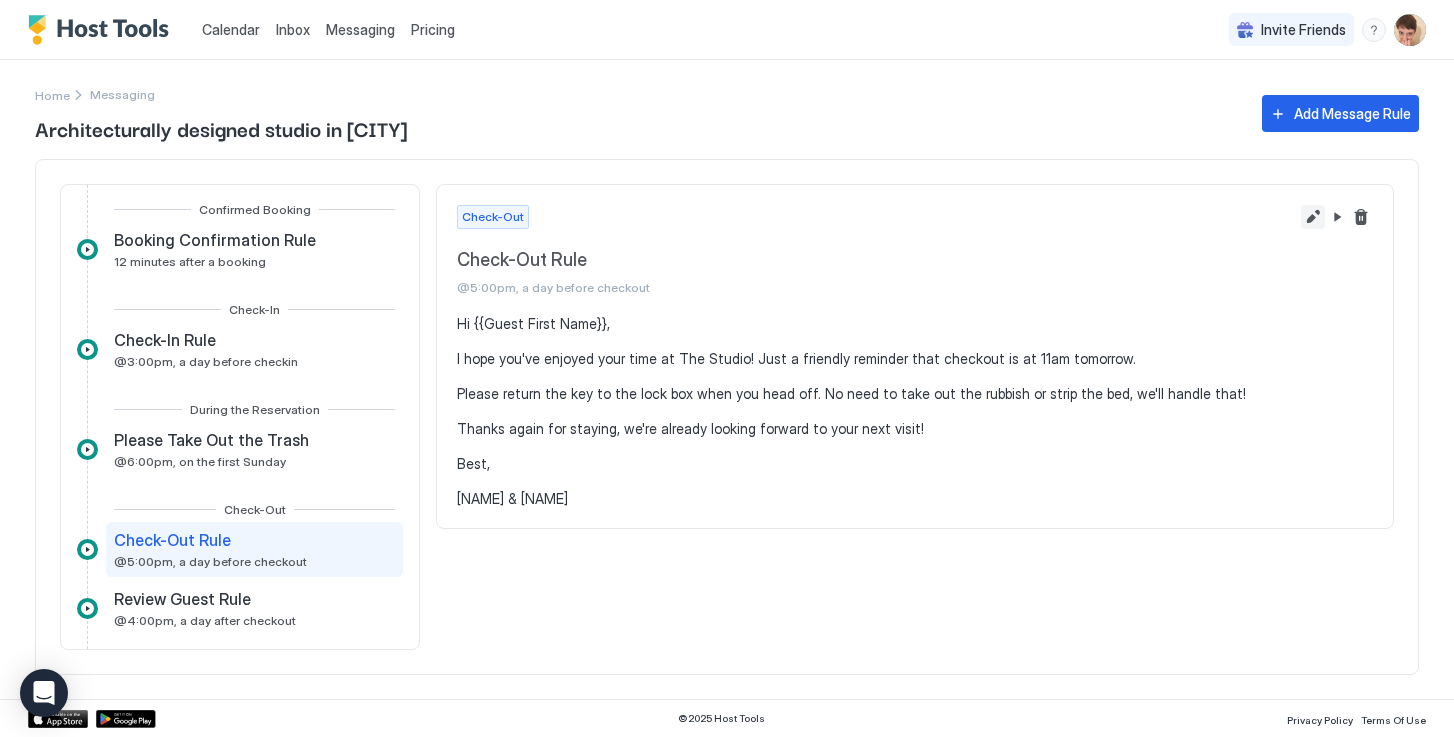 click at bounding box center (1313, 217) 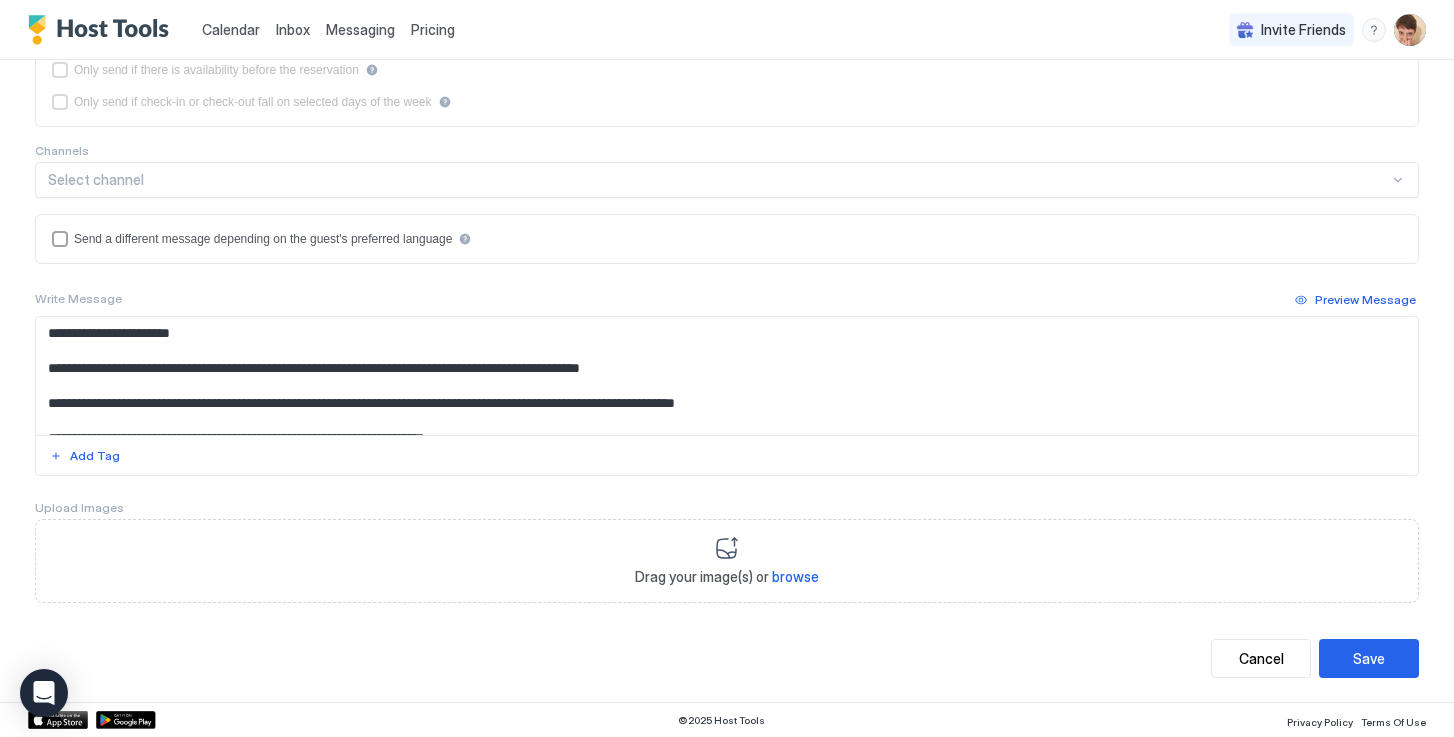 scroll, scrollTop: 387, scrollLeft: 0, axis: vertical 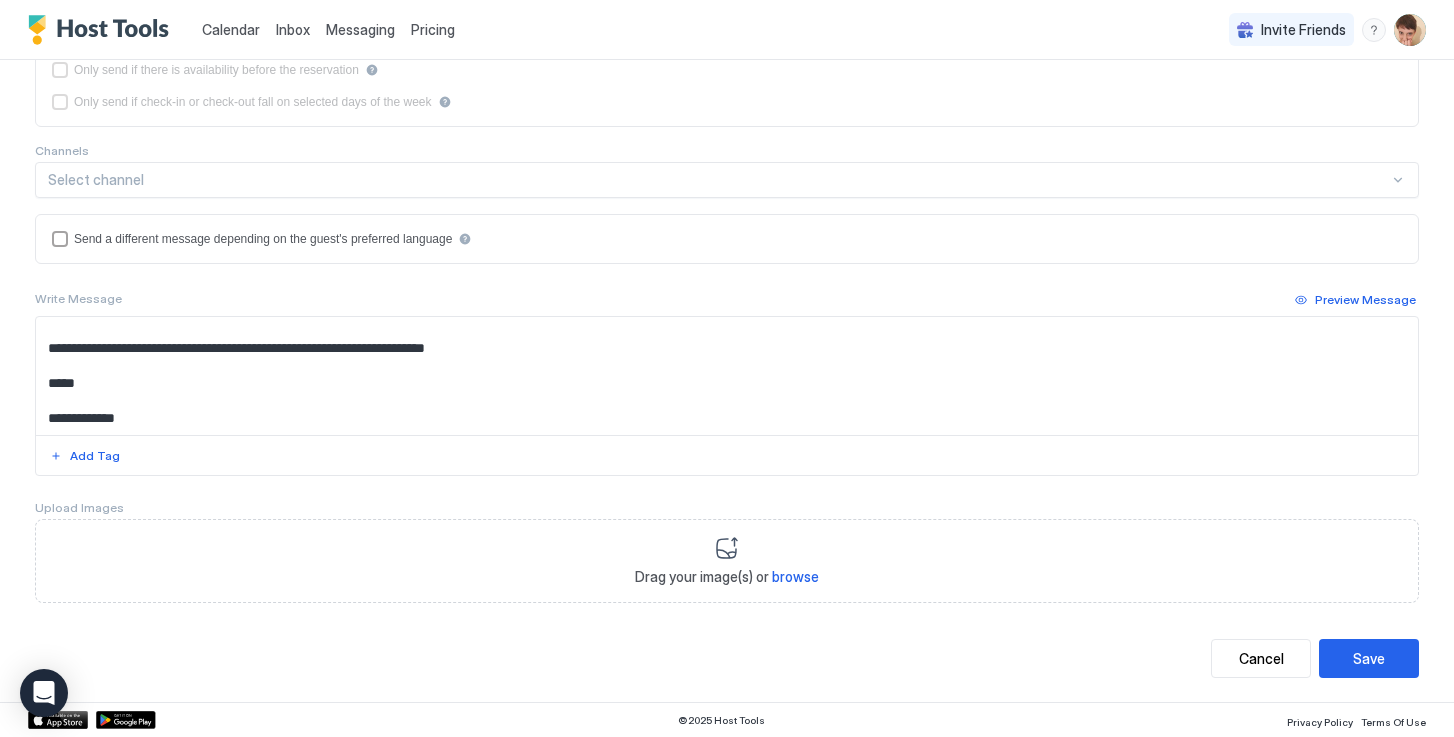 click on "**********" at bounding box center (726, 376) 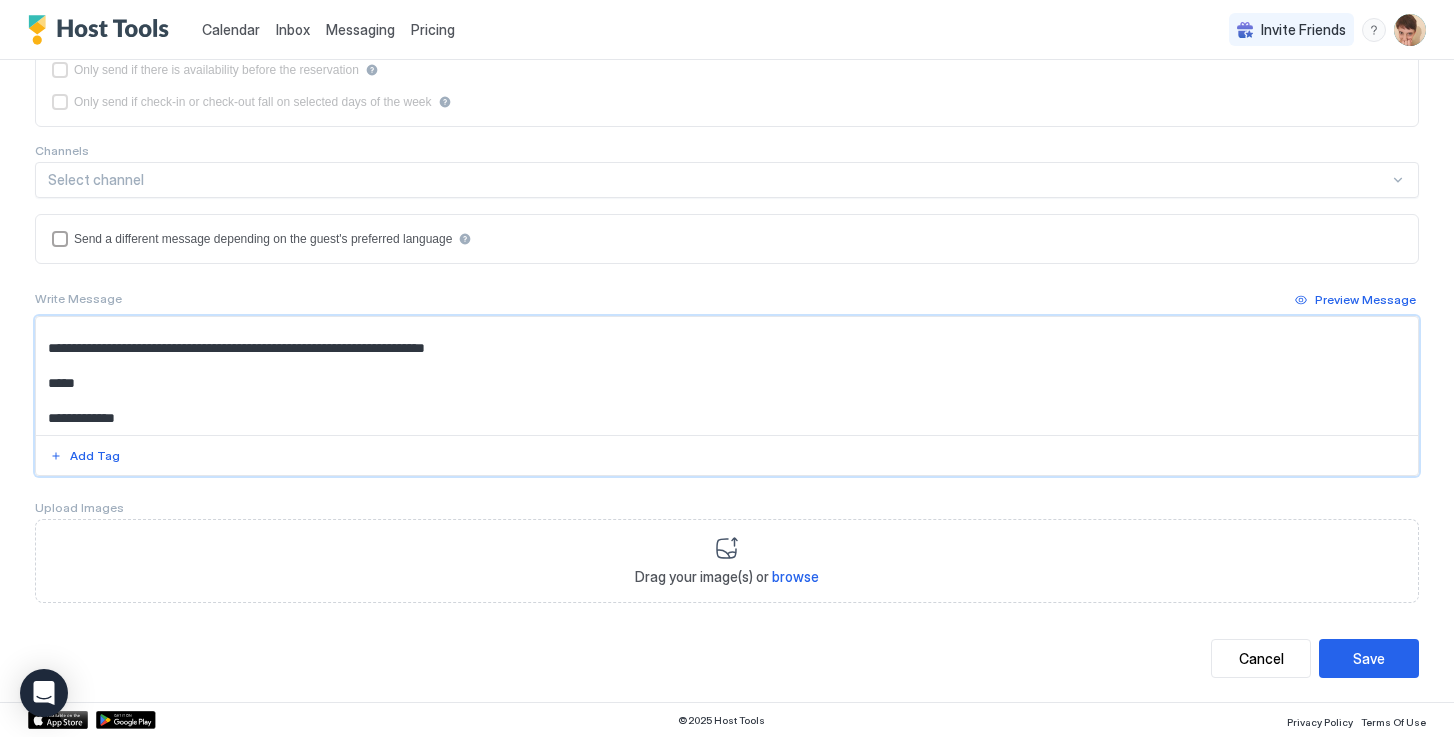 click on "**********" at bounding box center (726, 376) 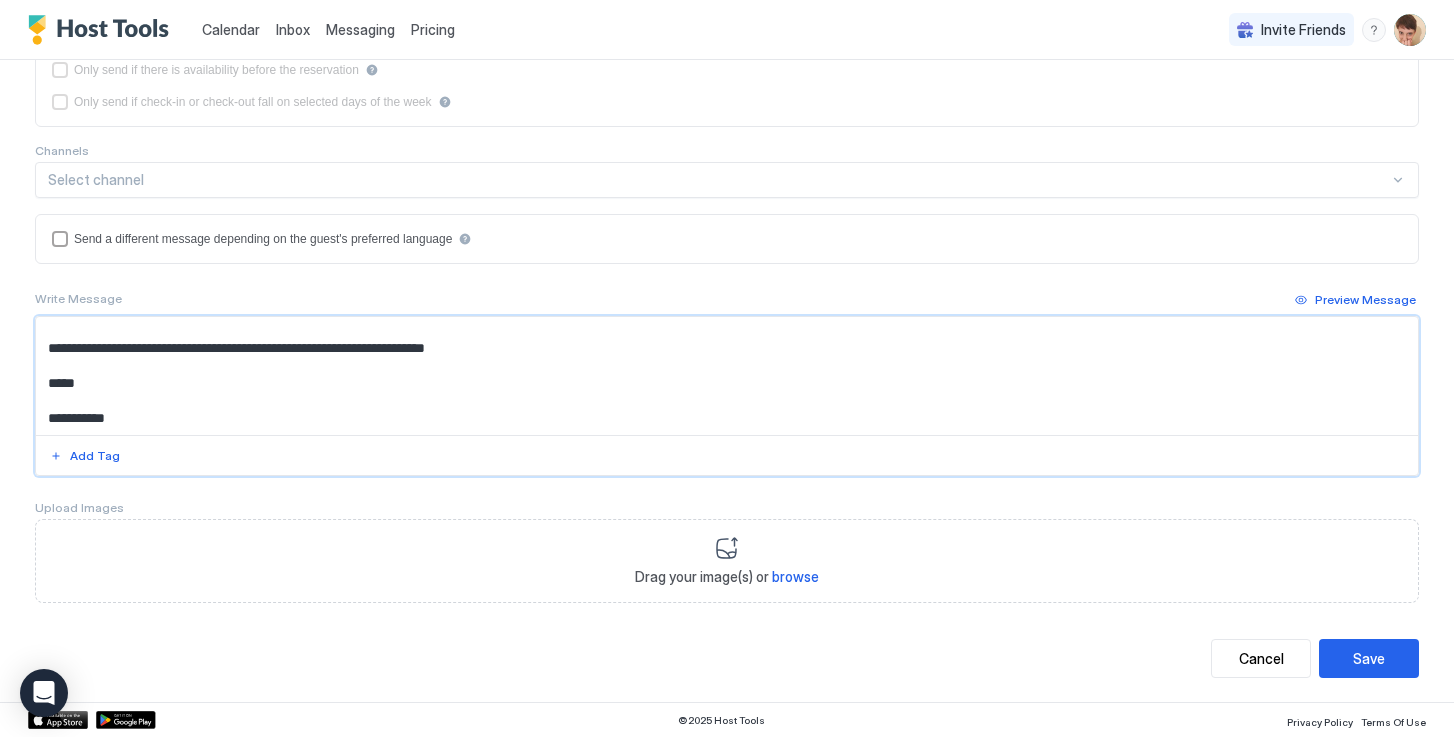 click on "**********" at bounding box center [726, 376] 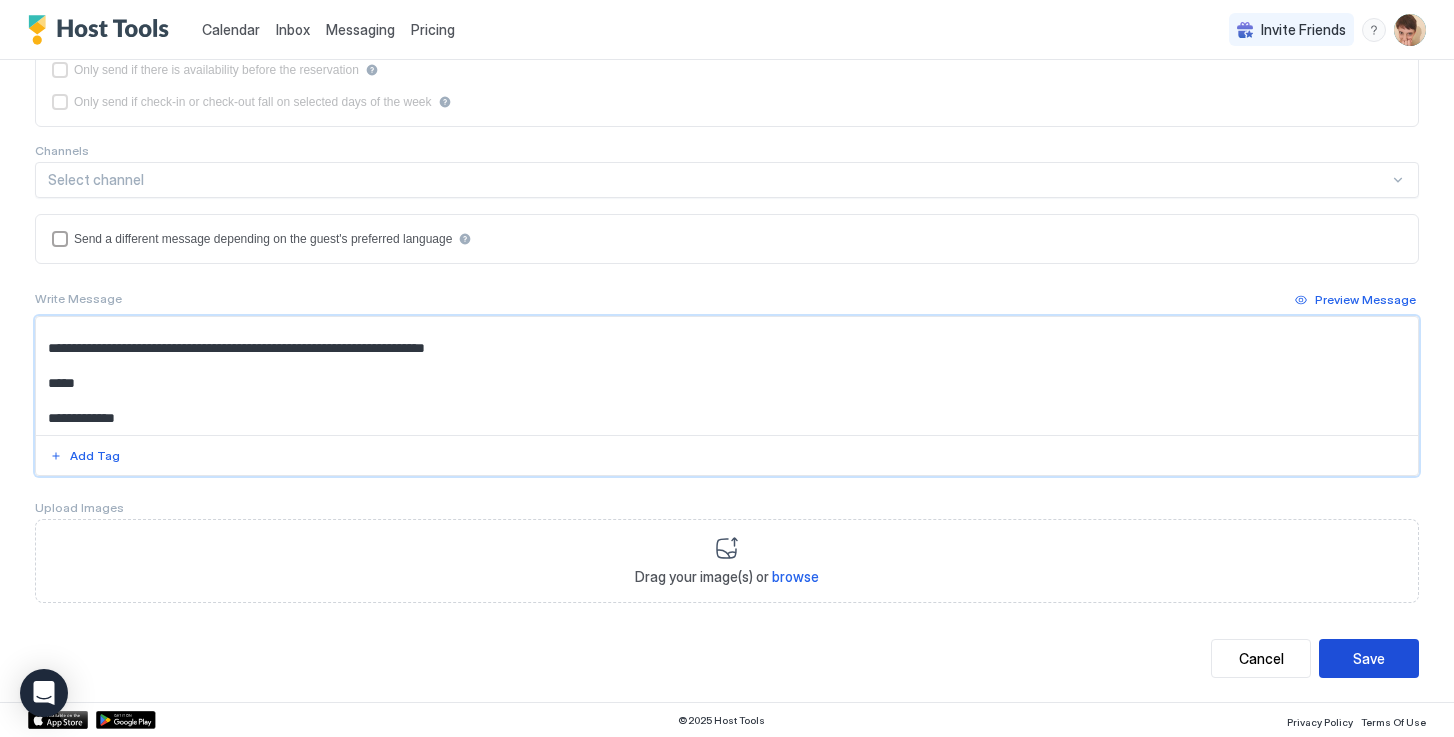 type on "**********" 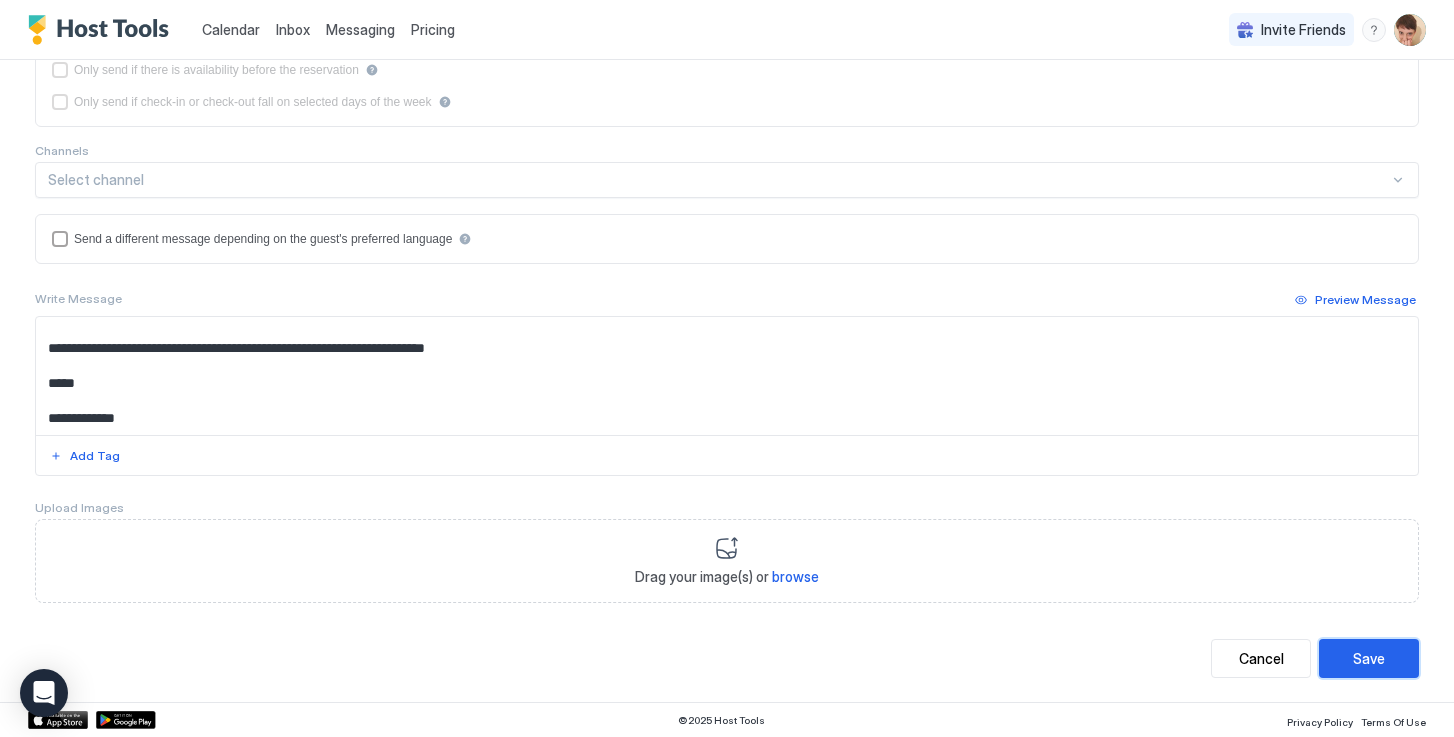 click on "Save" at bounding box center (1369, 658) 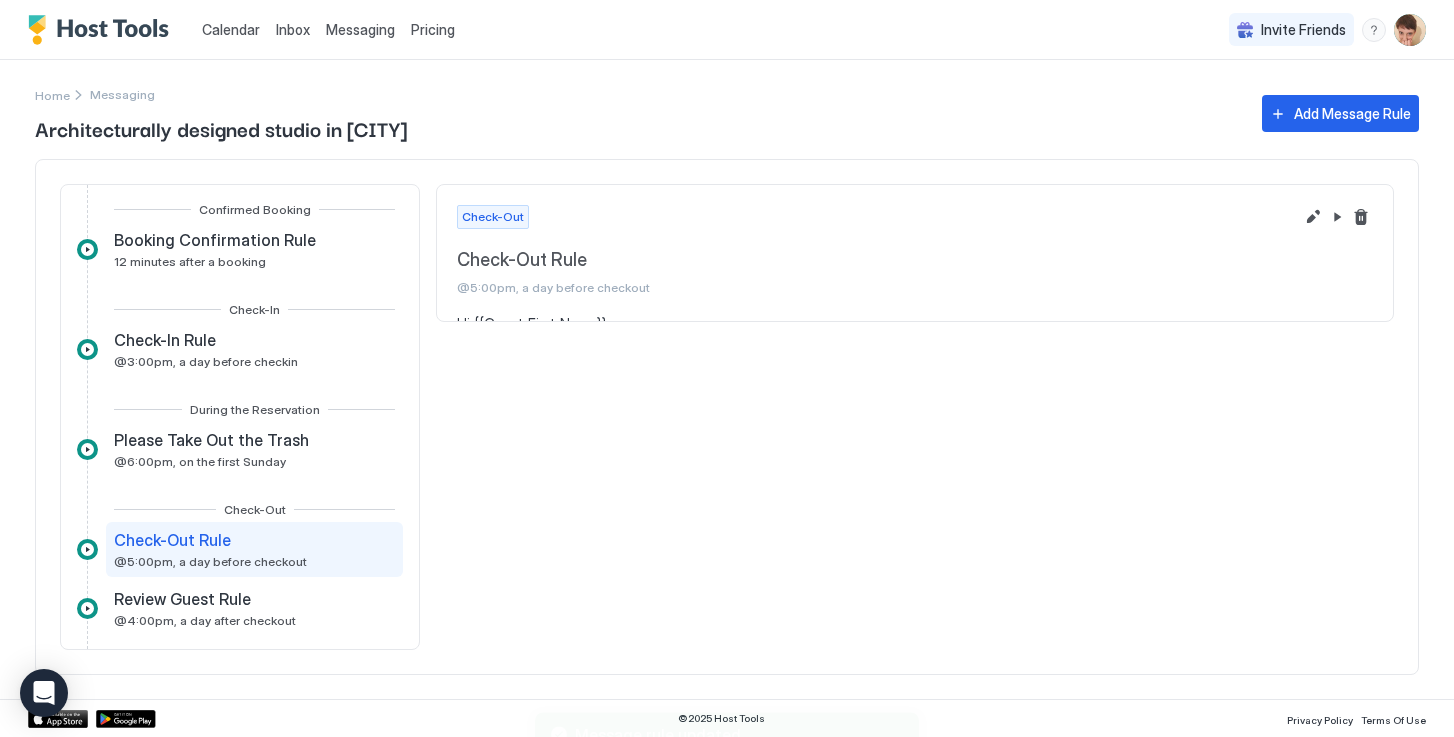 scroll, scrollTop: 0, scrollLeft: 0, axis: both 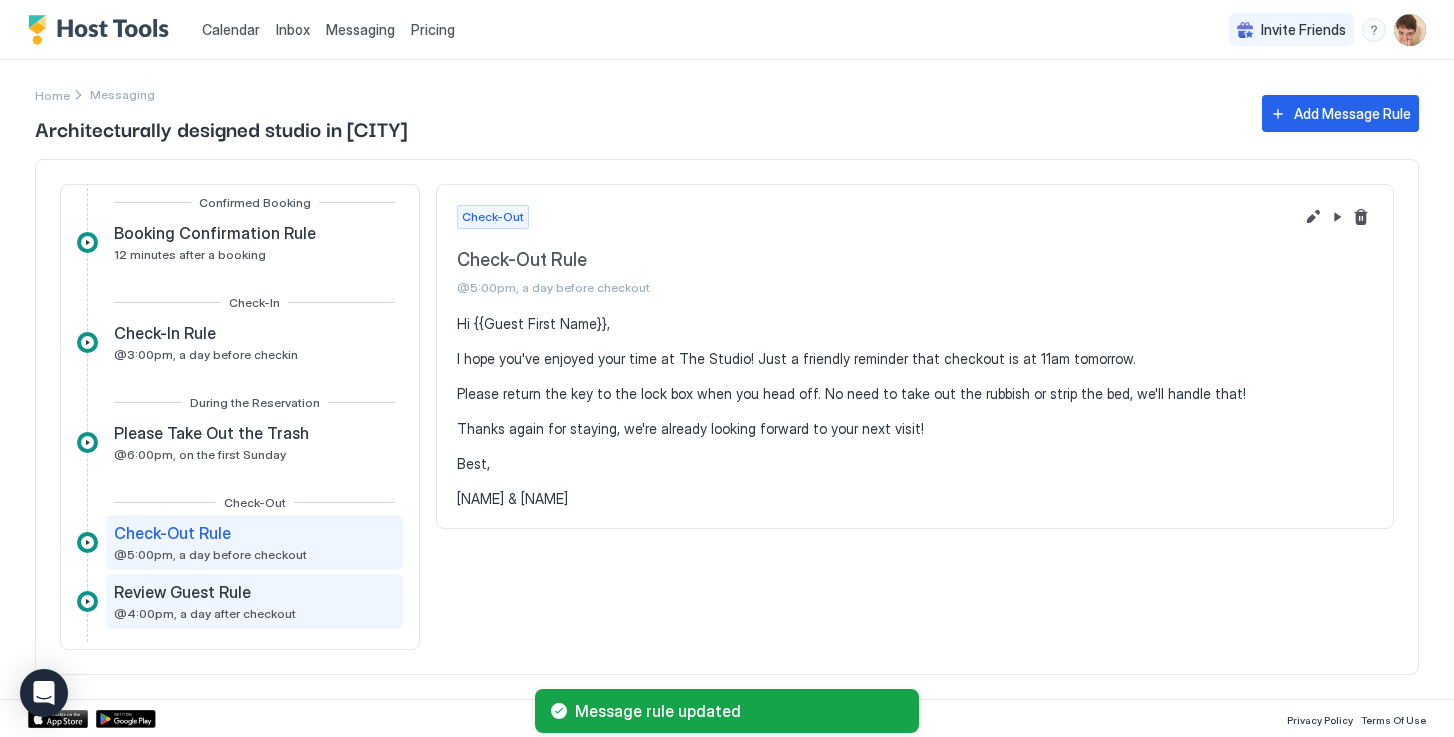 click on "Review Guest Rule" at bounding box center [205, 592] 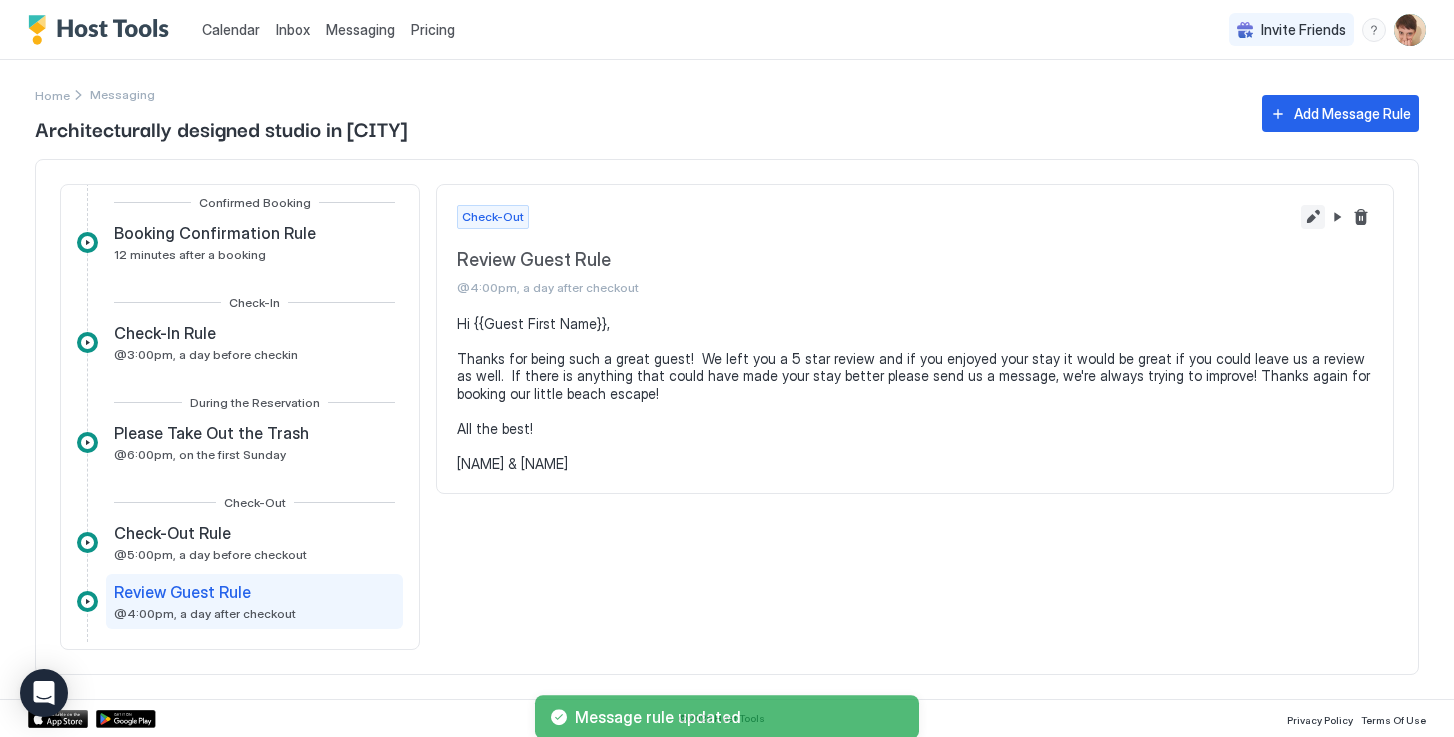 click at bounding box center [1313, 217] 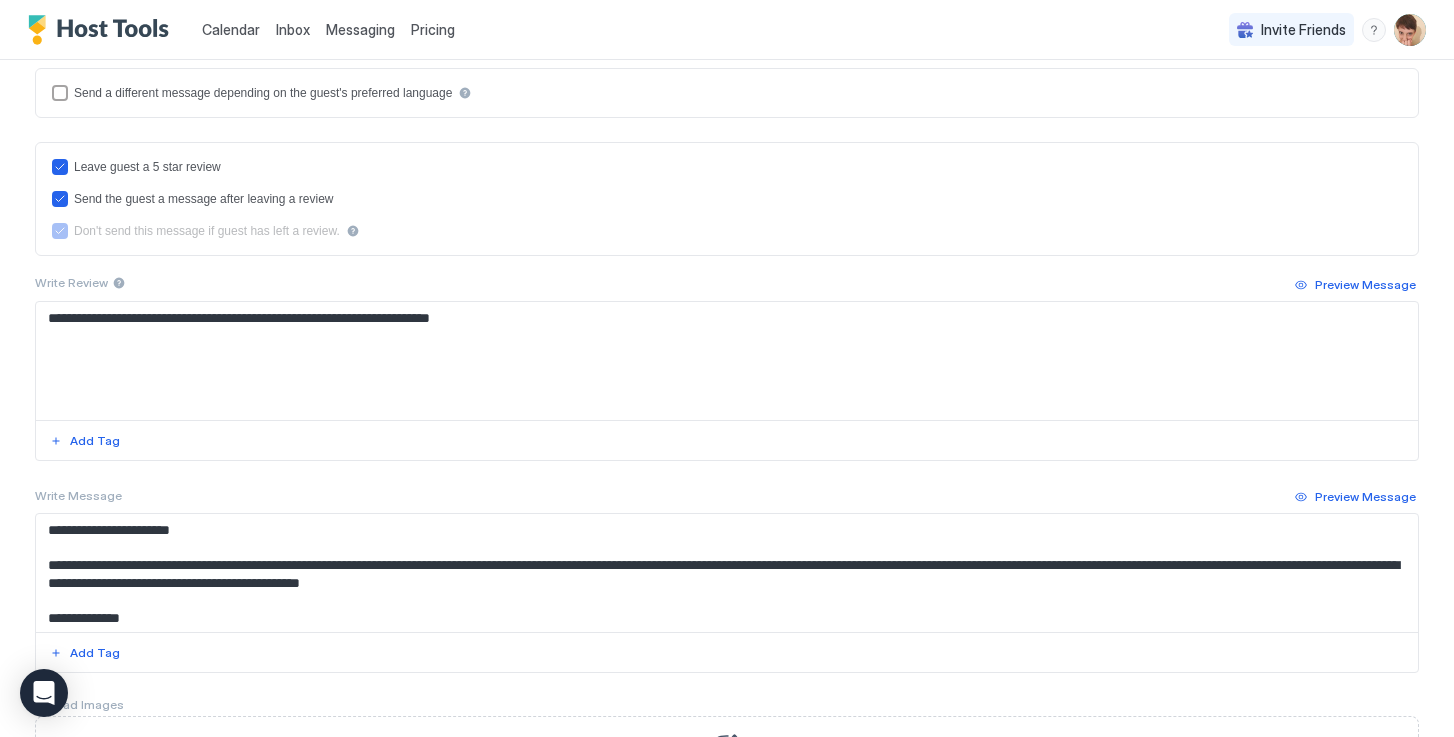 scroll, scrollTop: 536, scrollLeft: 0, axis: vertical 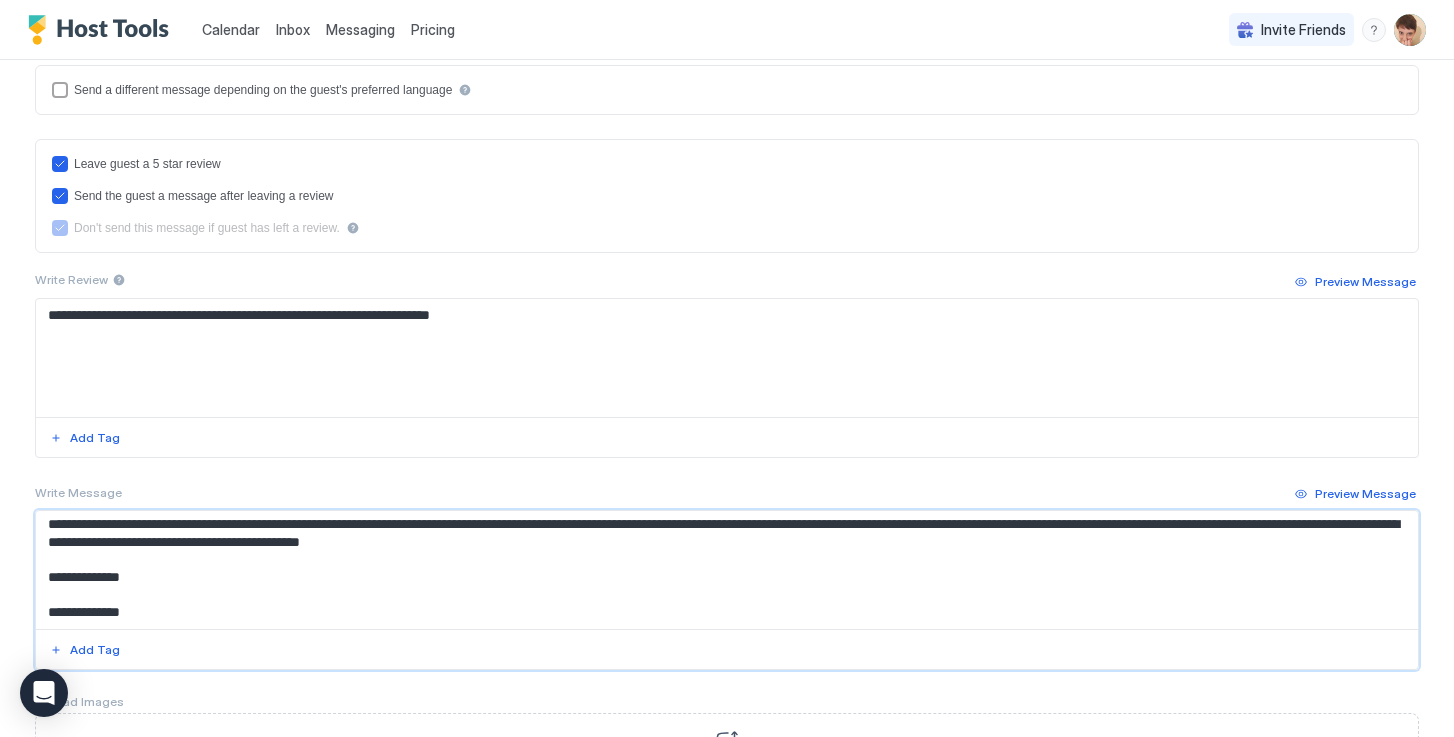 click on "**********" at bounding box center (726, 570) 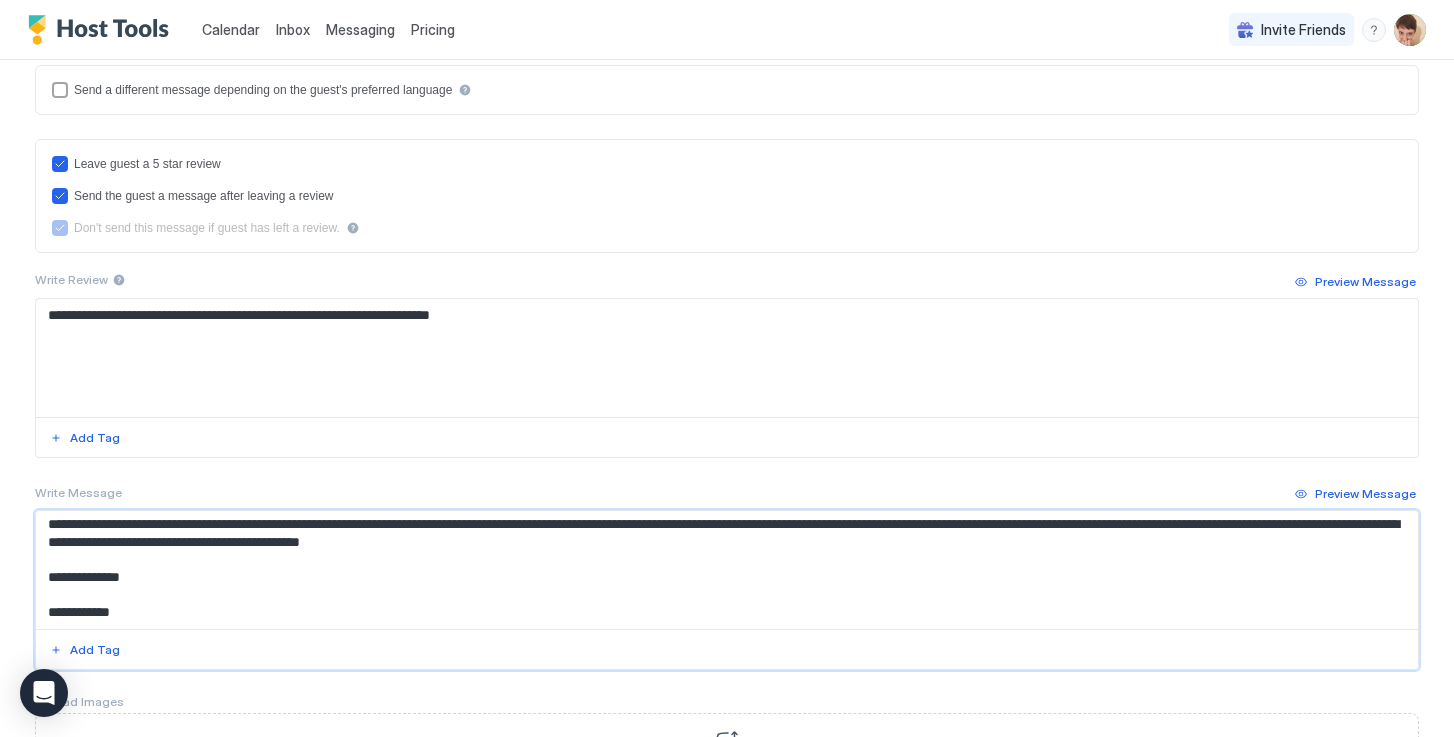 click on "**********" at bounding box center (726, 570) 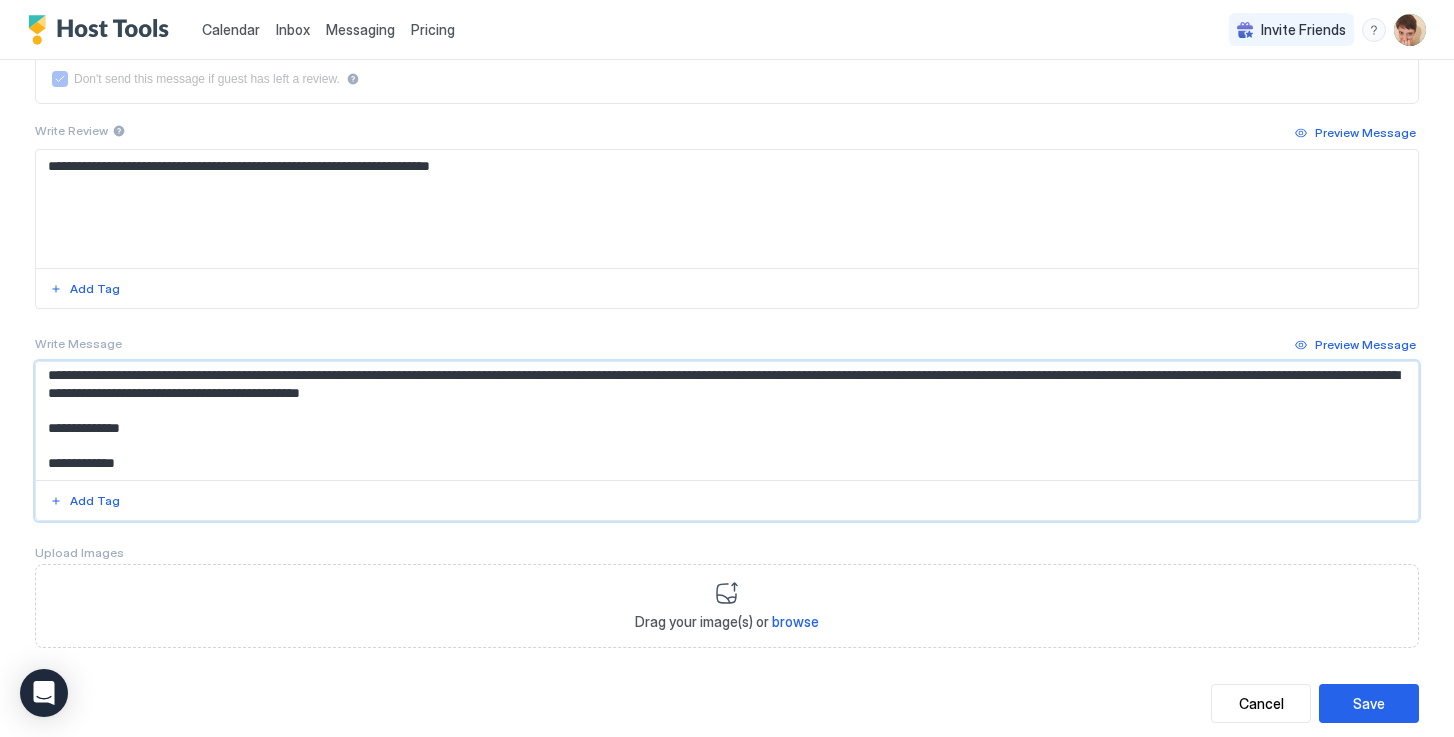 scroll, scrollTop: 730, scrollLeft: 0, axis: vertical 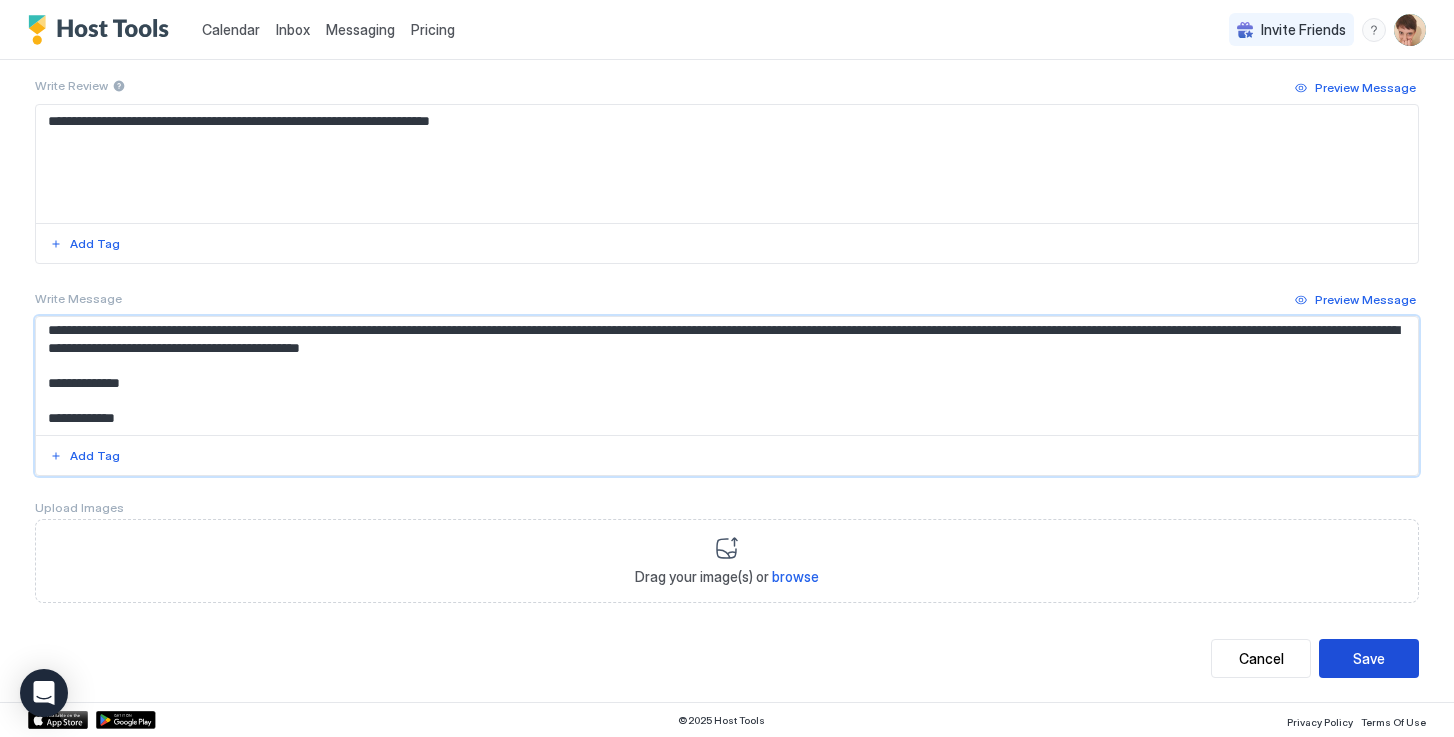type on "**********" 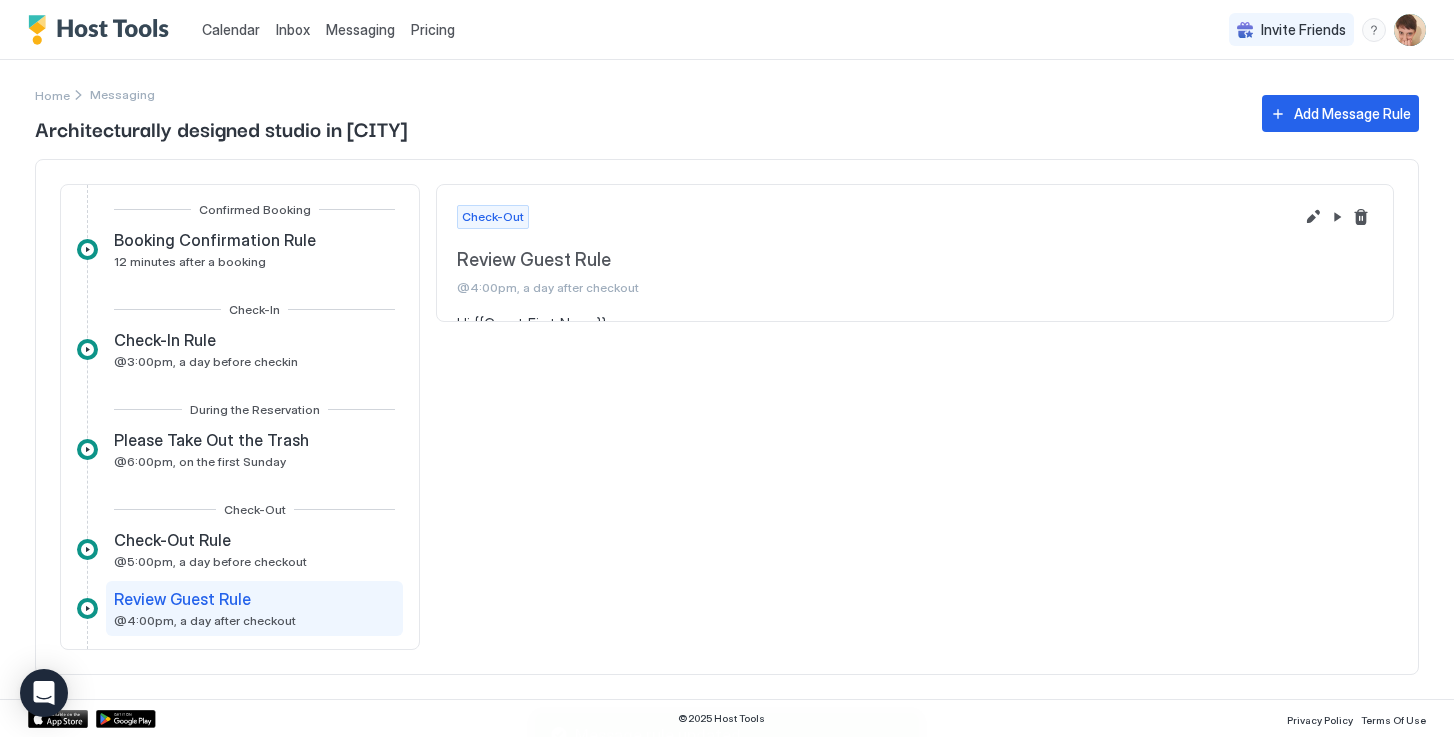 scroll, scrollTop: 0, scrollLeft: 0, axis: both 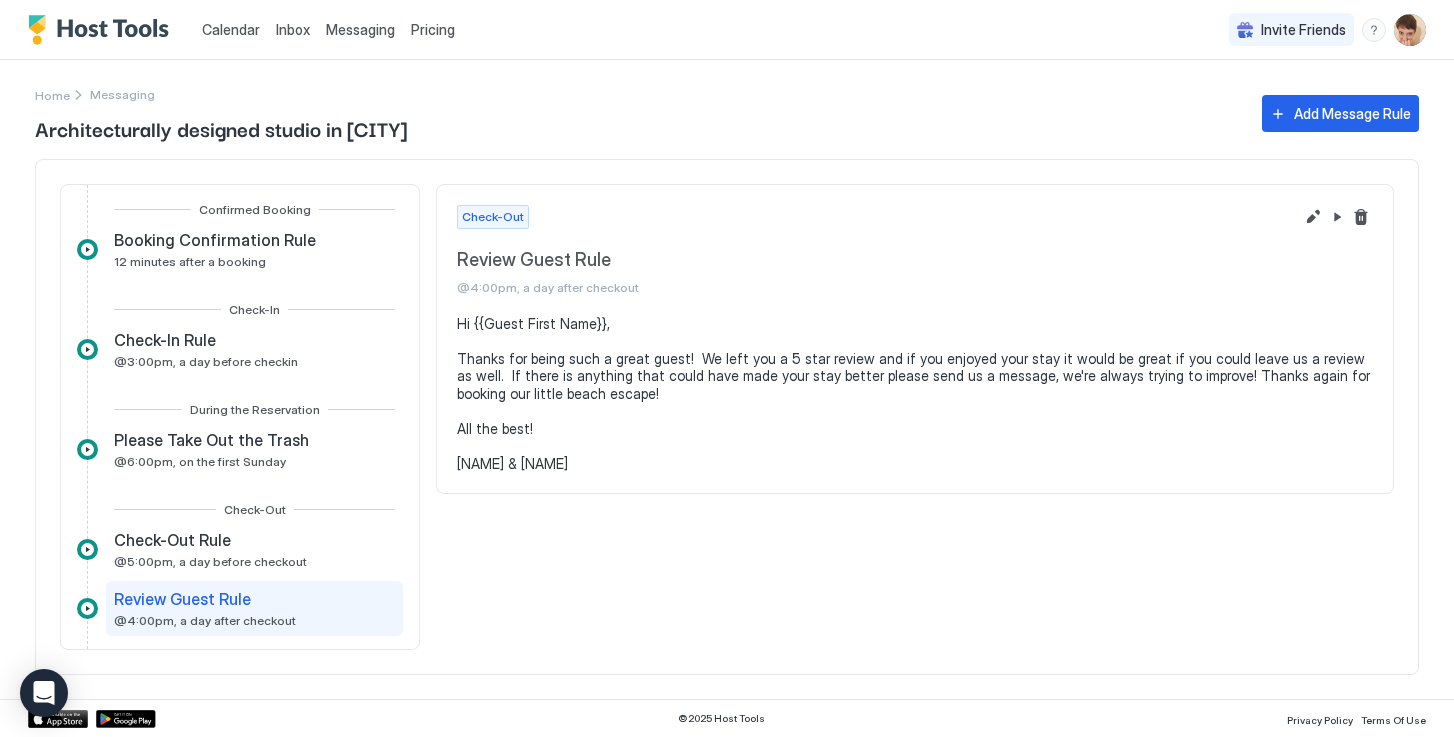 click at bounding box center (103, 30) 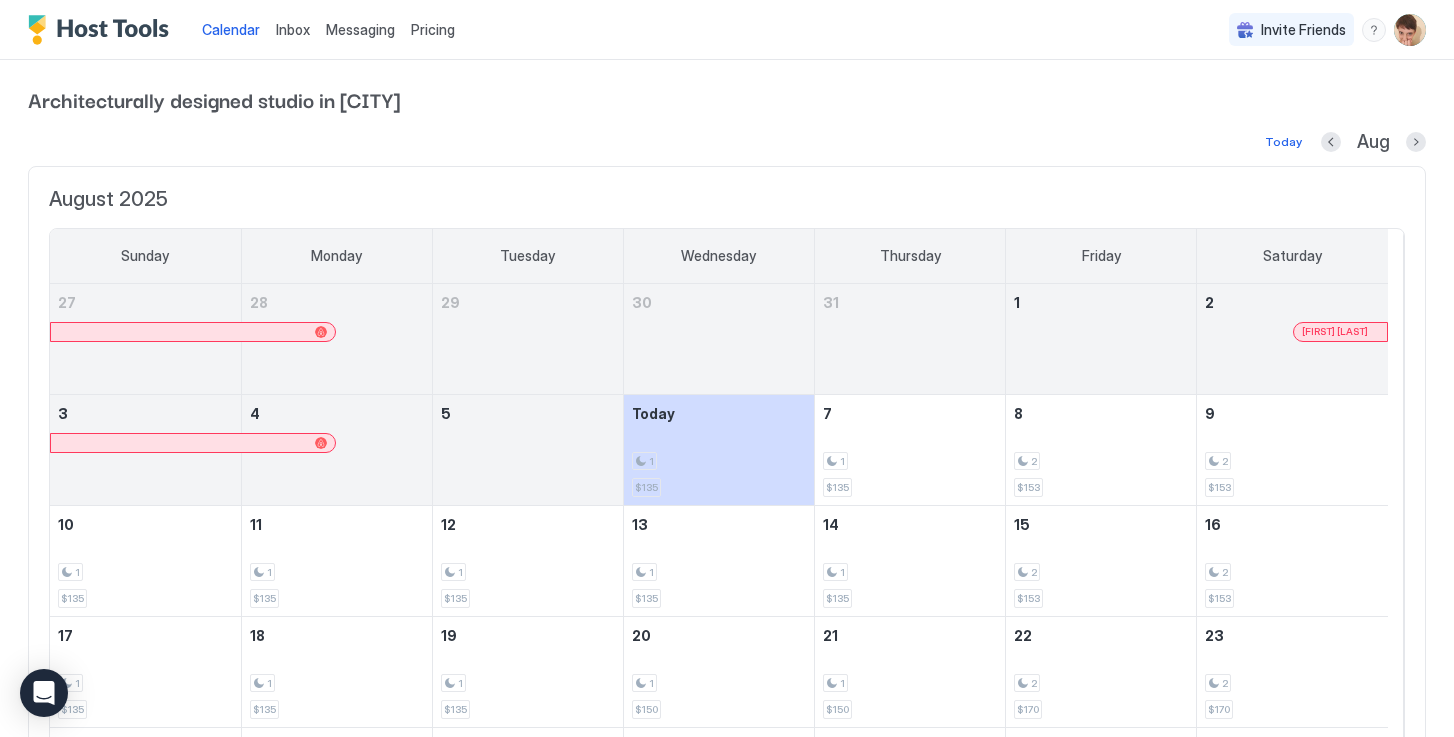 click on "Calendar Inbox Messaging Pricing Invite Friends JB" at bounding box center [727, 30] 